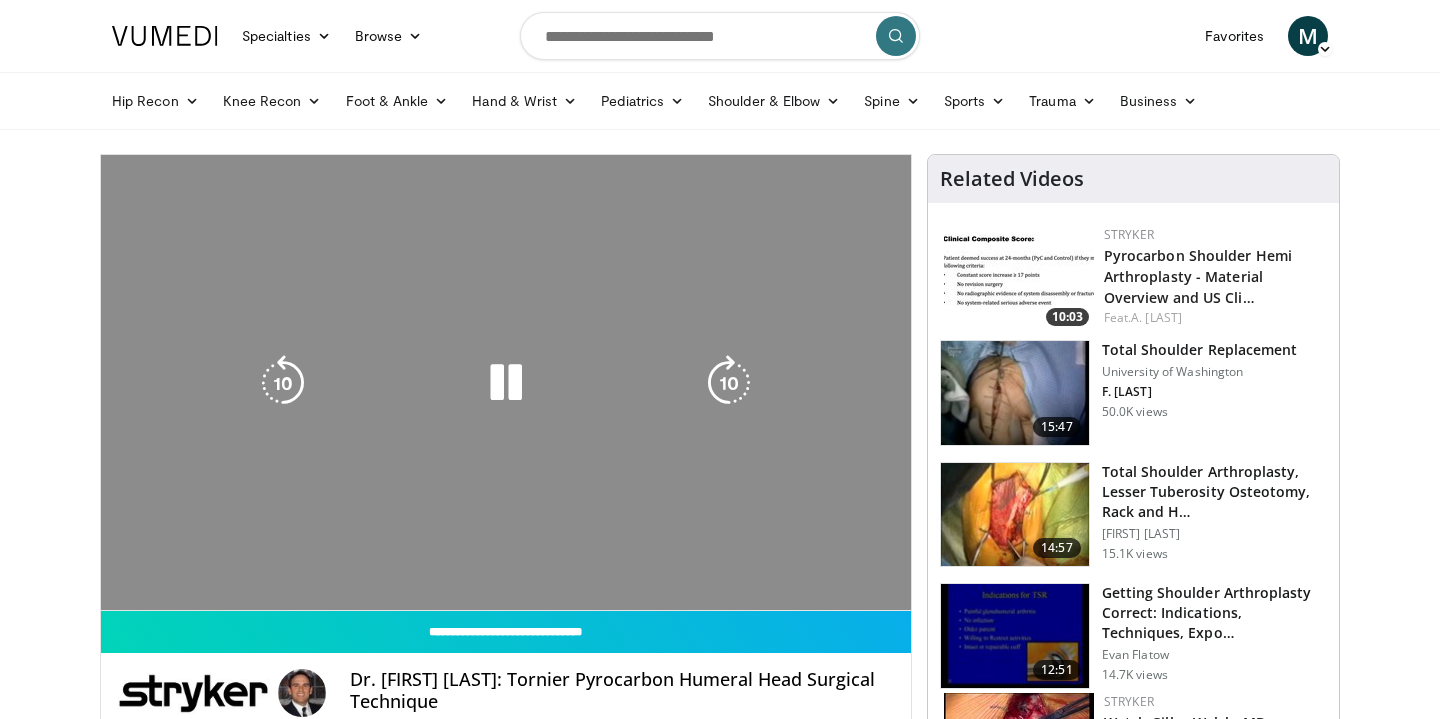 scroll, scrollTop: 0, scrollLeft: 0, axis: both 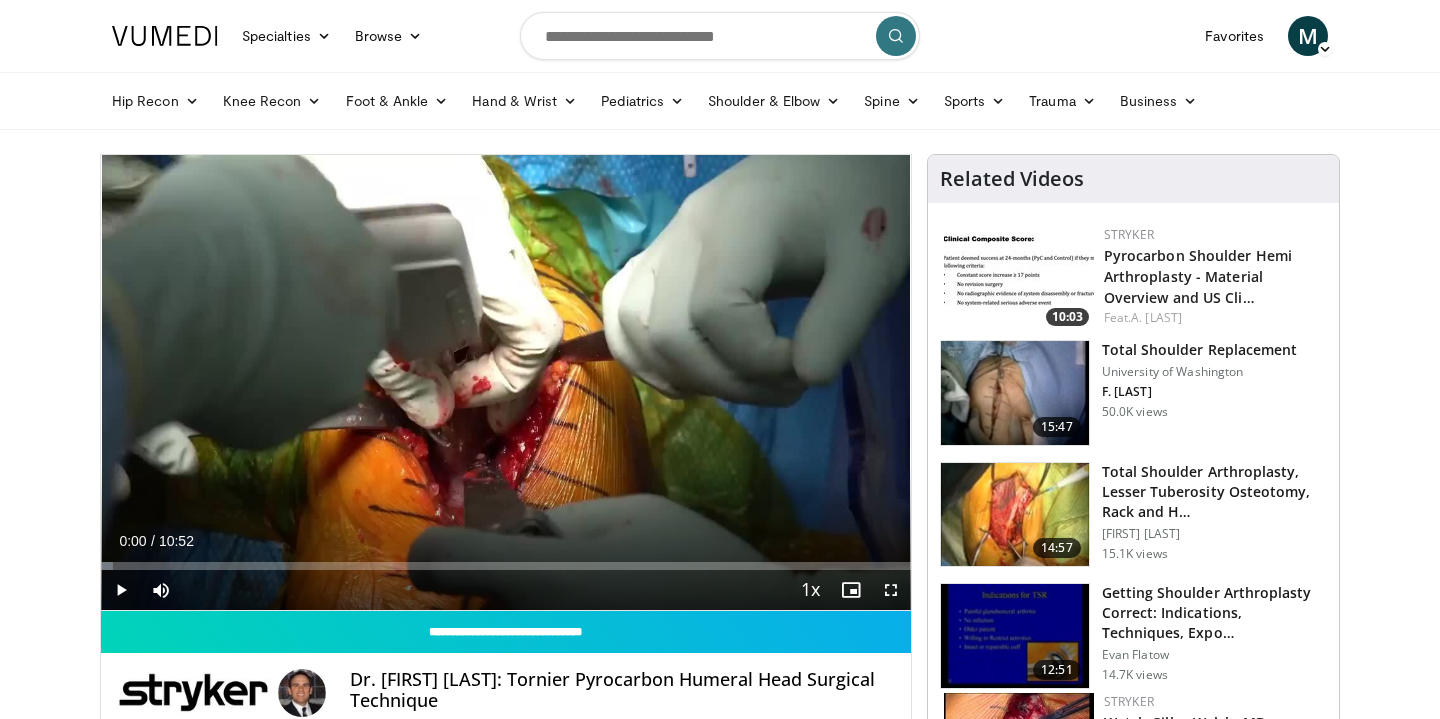 click at bounding box center (891, 590) 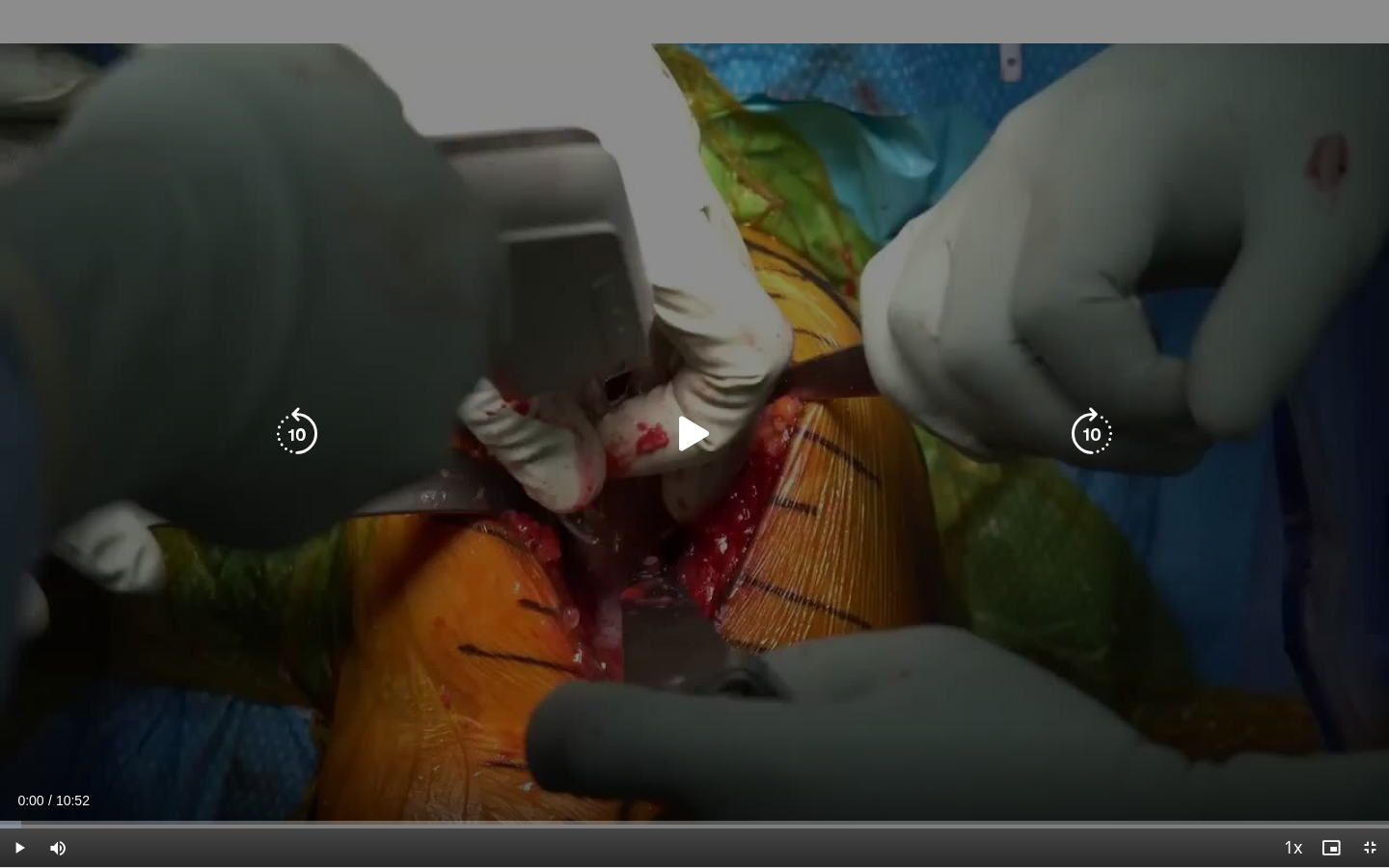 click at bounding box center (694, 434) 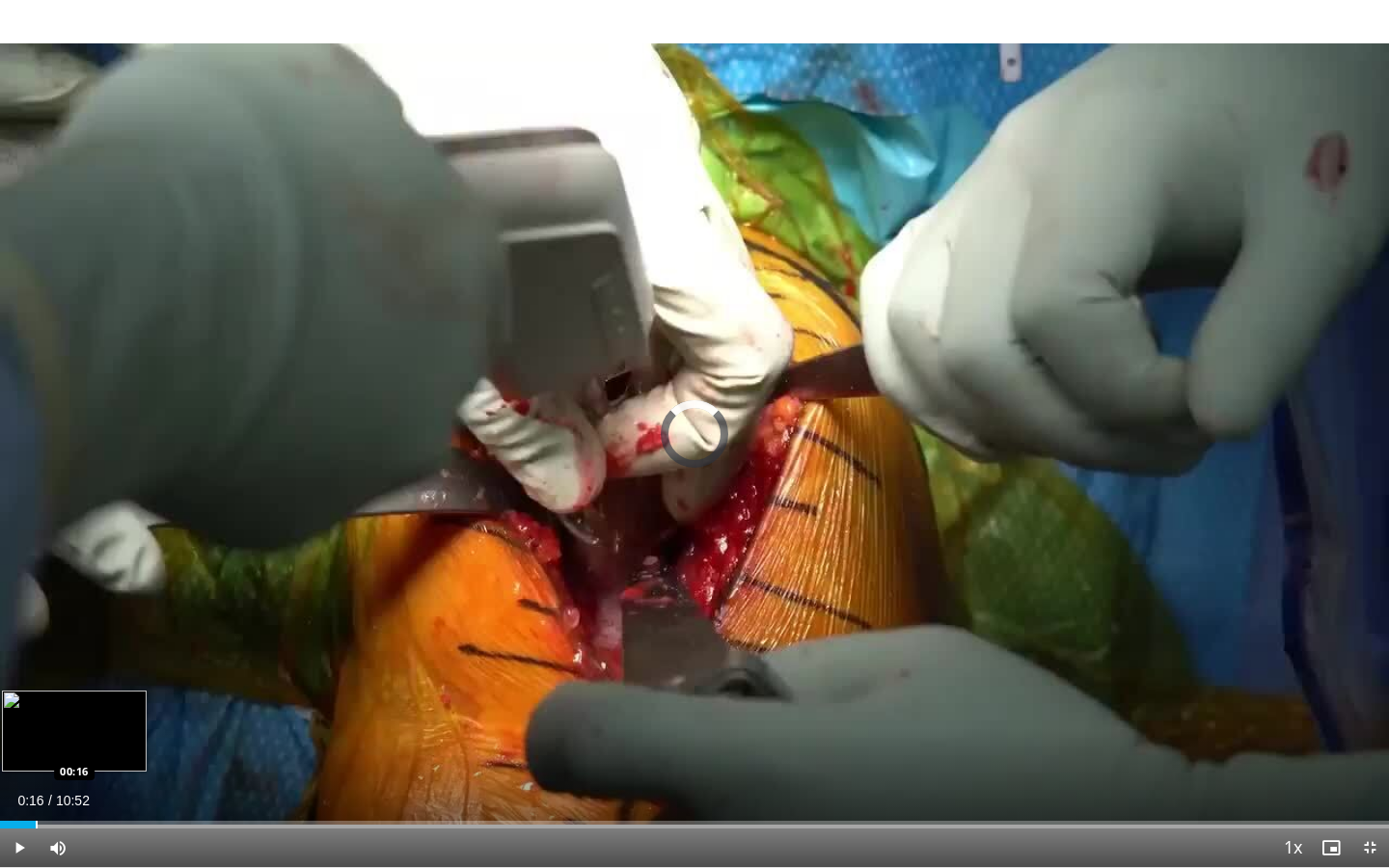 click at bounding box center [37, 825] 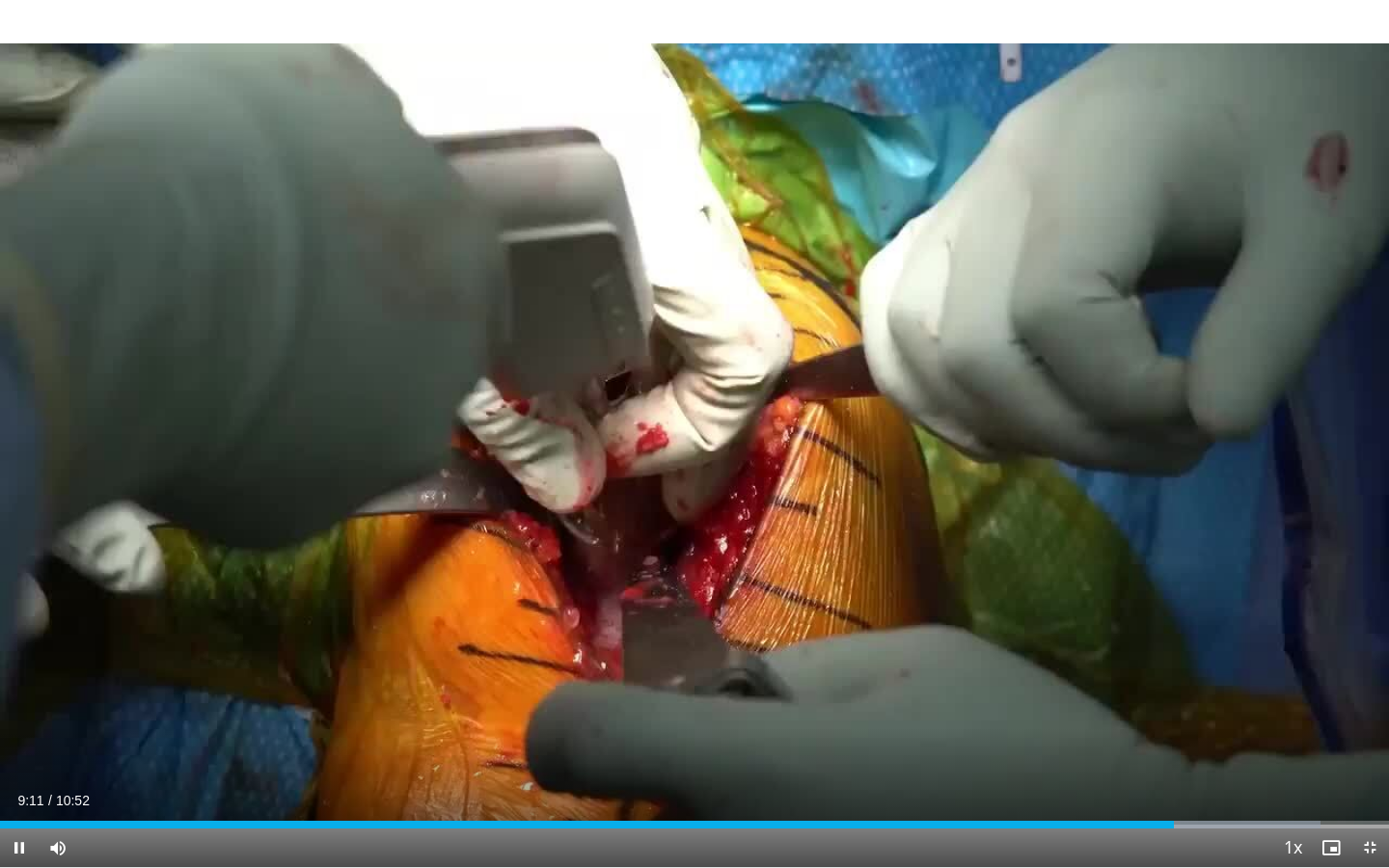 click at bounding box center (19, 848) 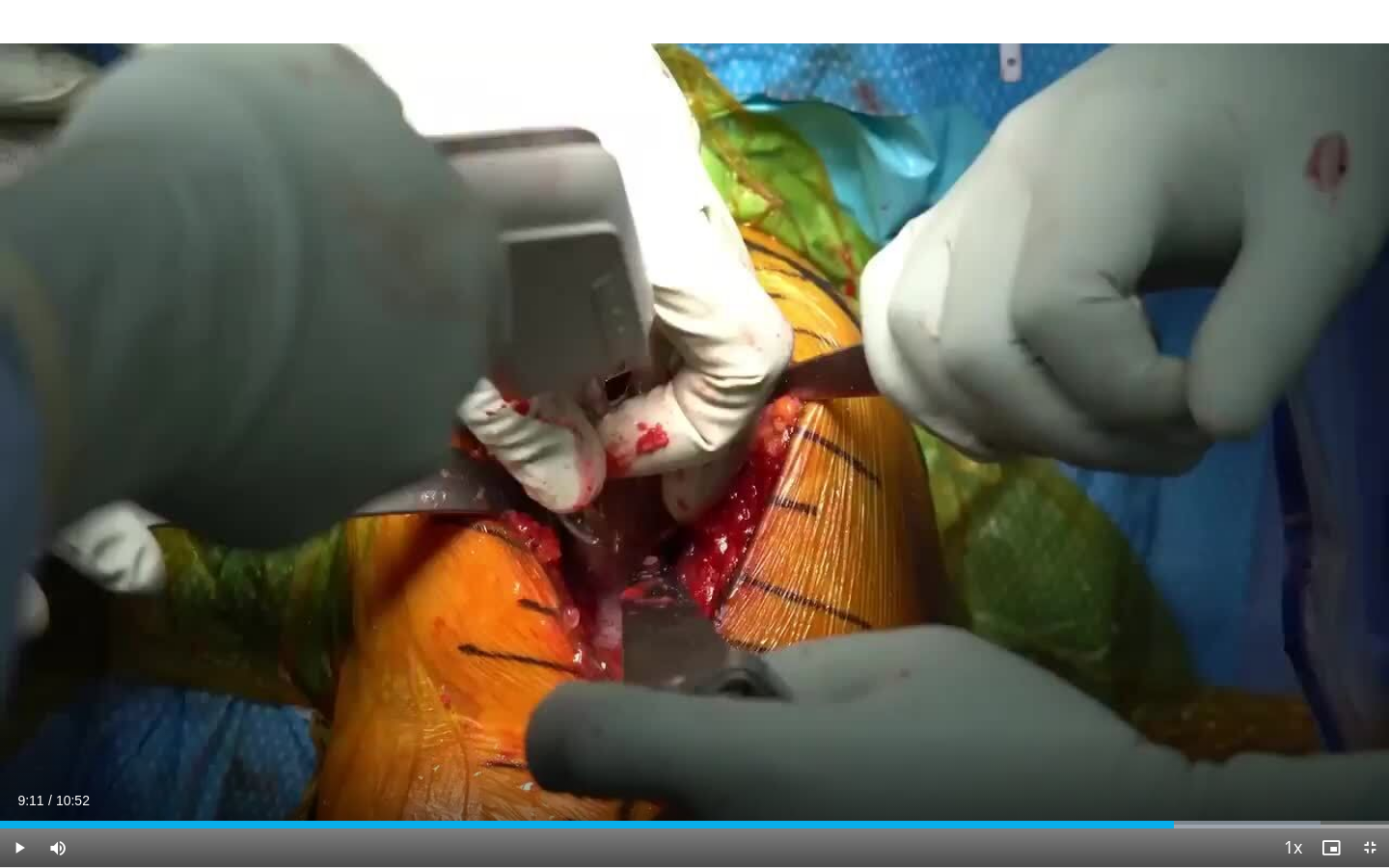 click at bounding box center (19, 848) 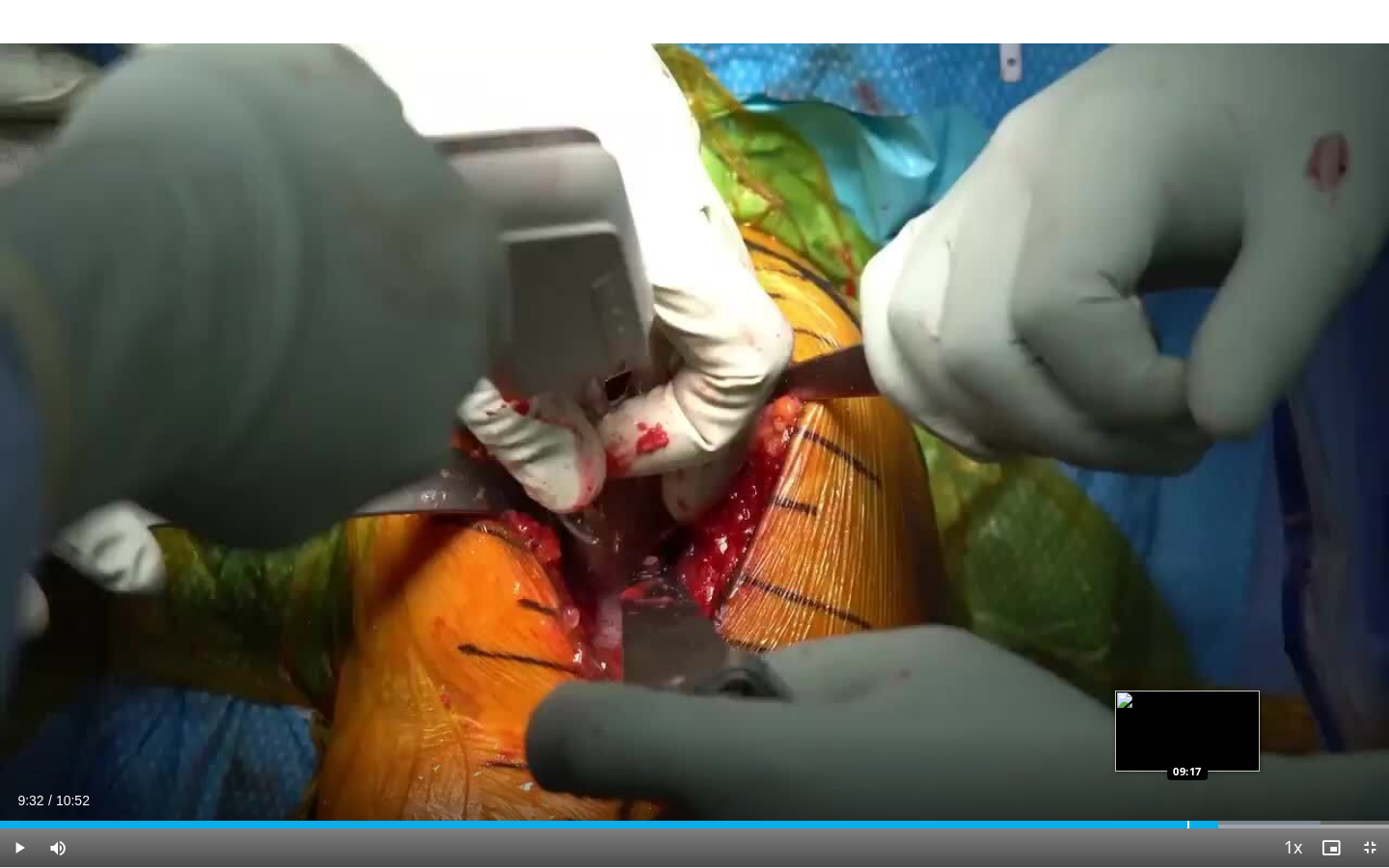 click on "Loaded :  95.04% 09:32 09:17" at bounding box center (694, 819) 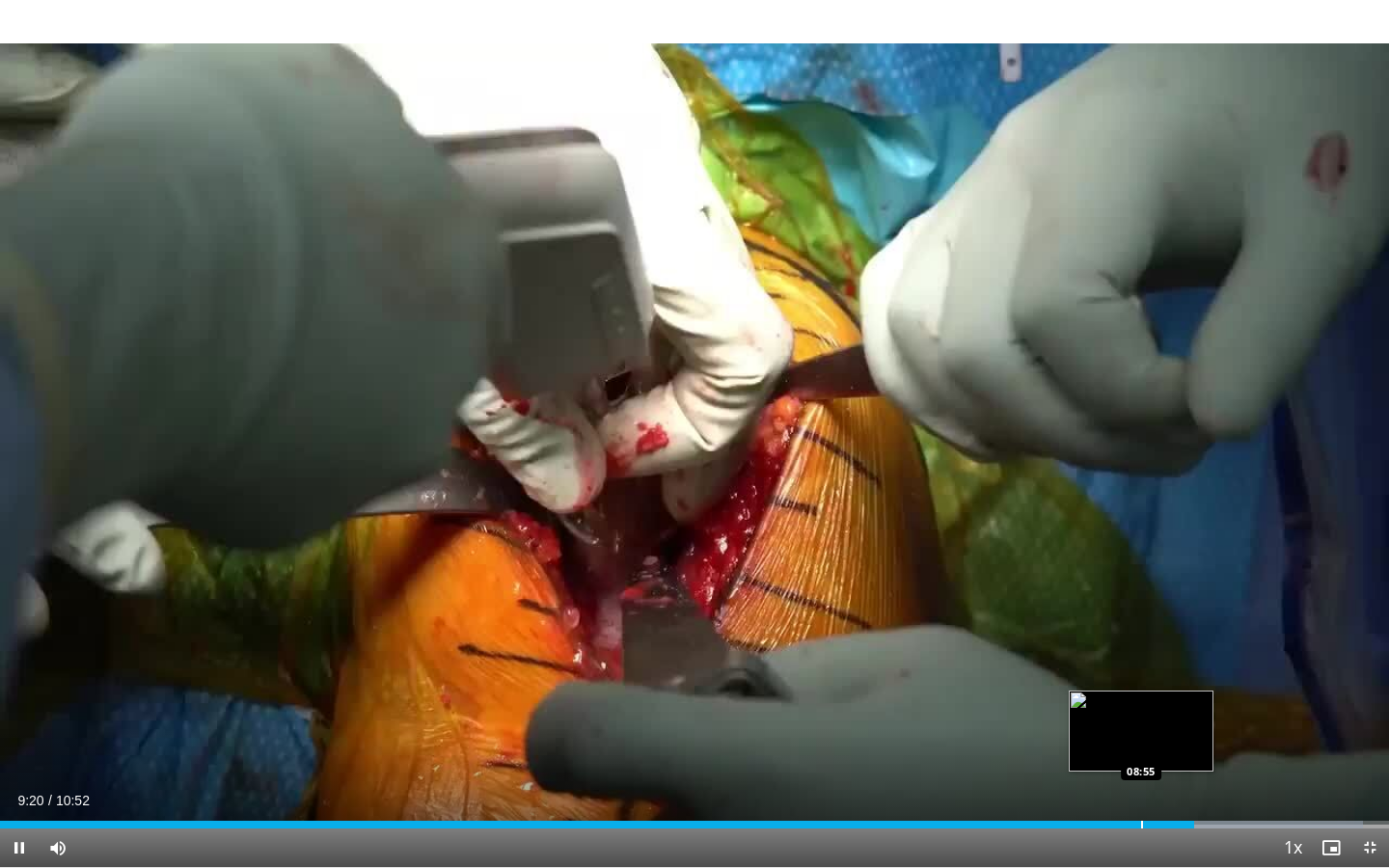 click on "Loaded :  98.10% 09:20 08:55" at bounding box center (694, 819) 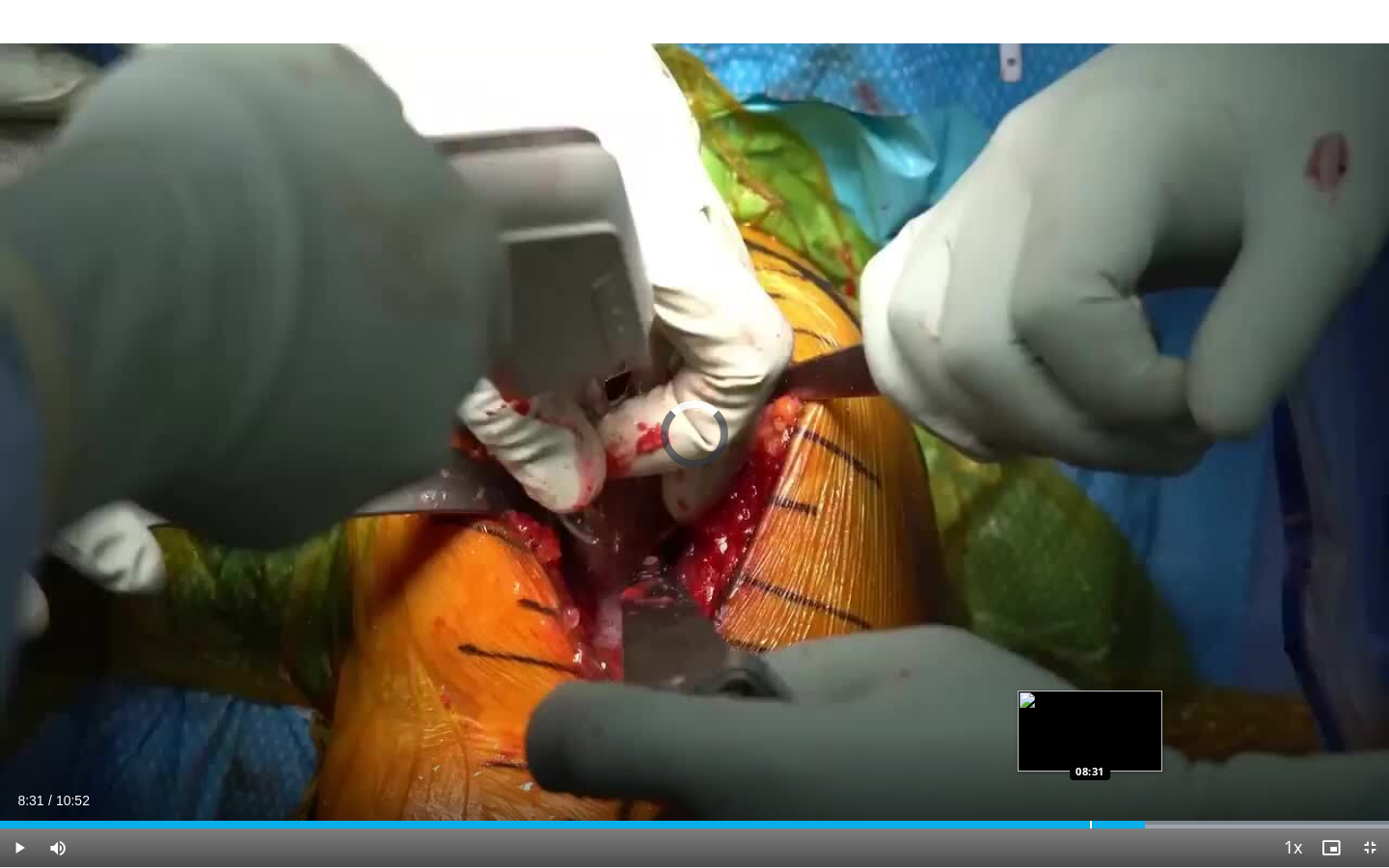 click at bounding box center [1091, 825] 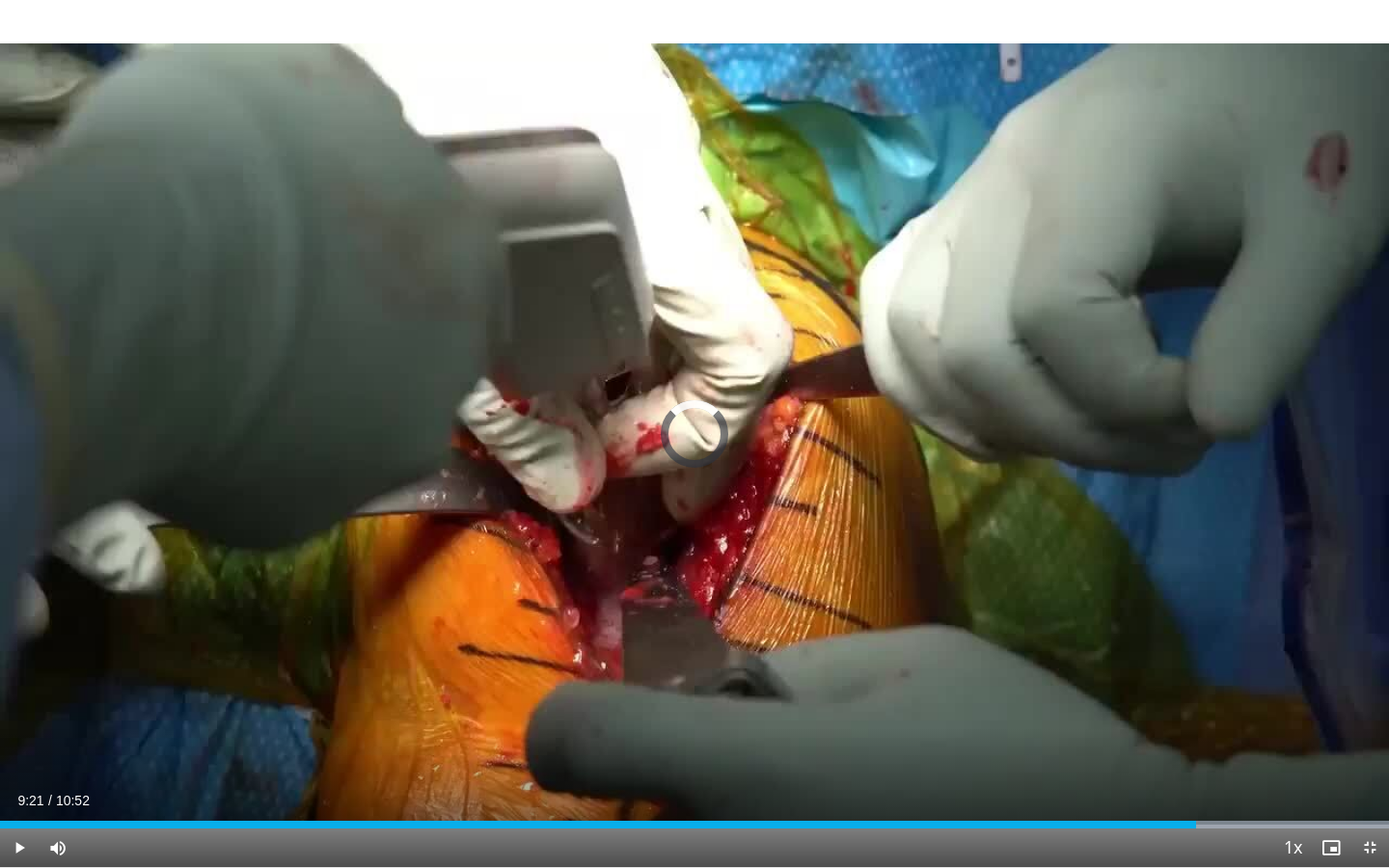 click at bounding box center [1196, 825] 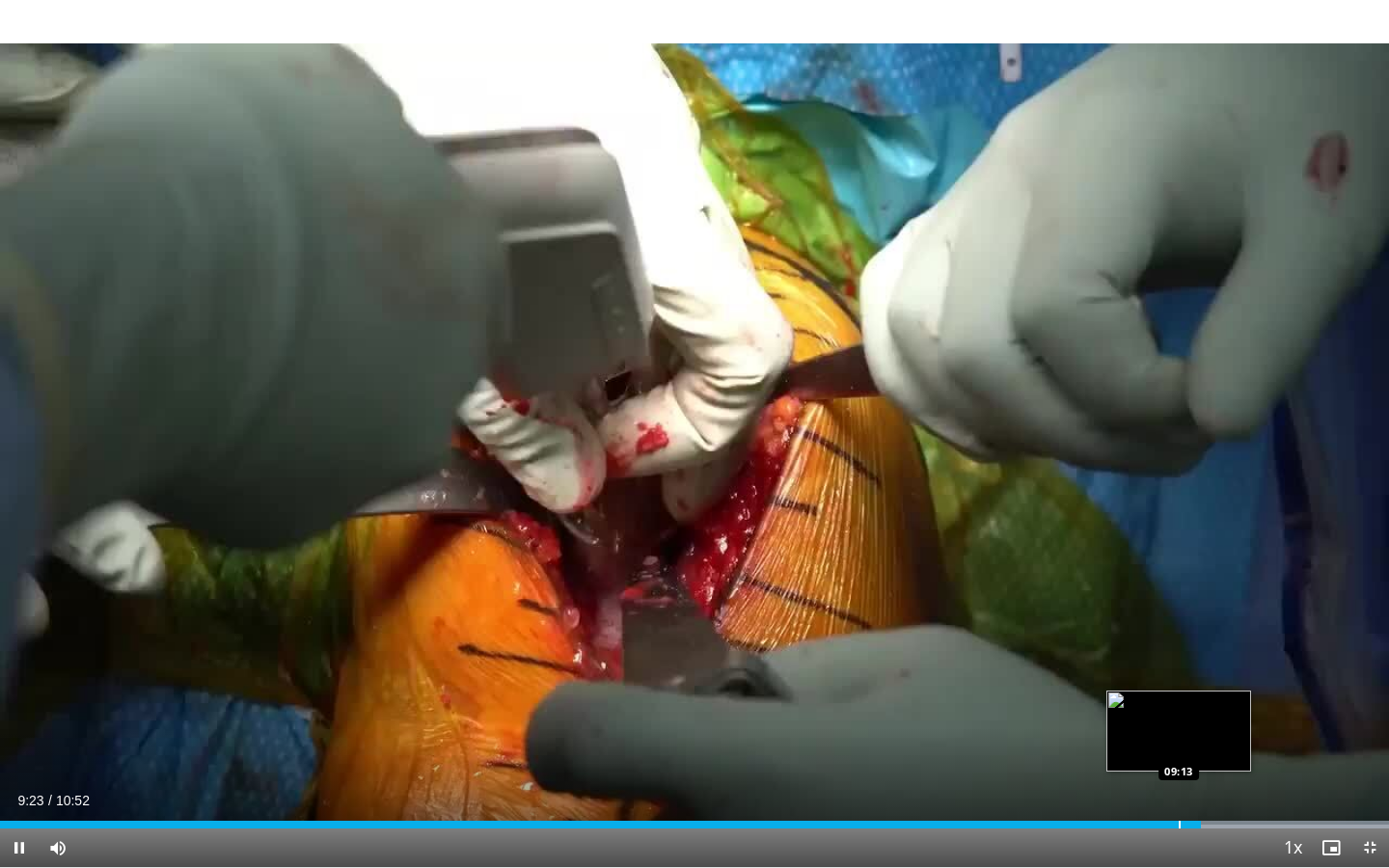 click on "Loaded :  99.99% 09:23 09:13" at bounding box center (694, 825) 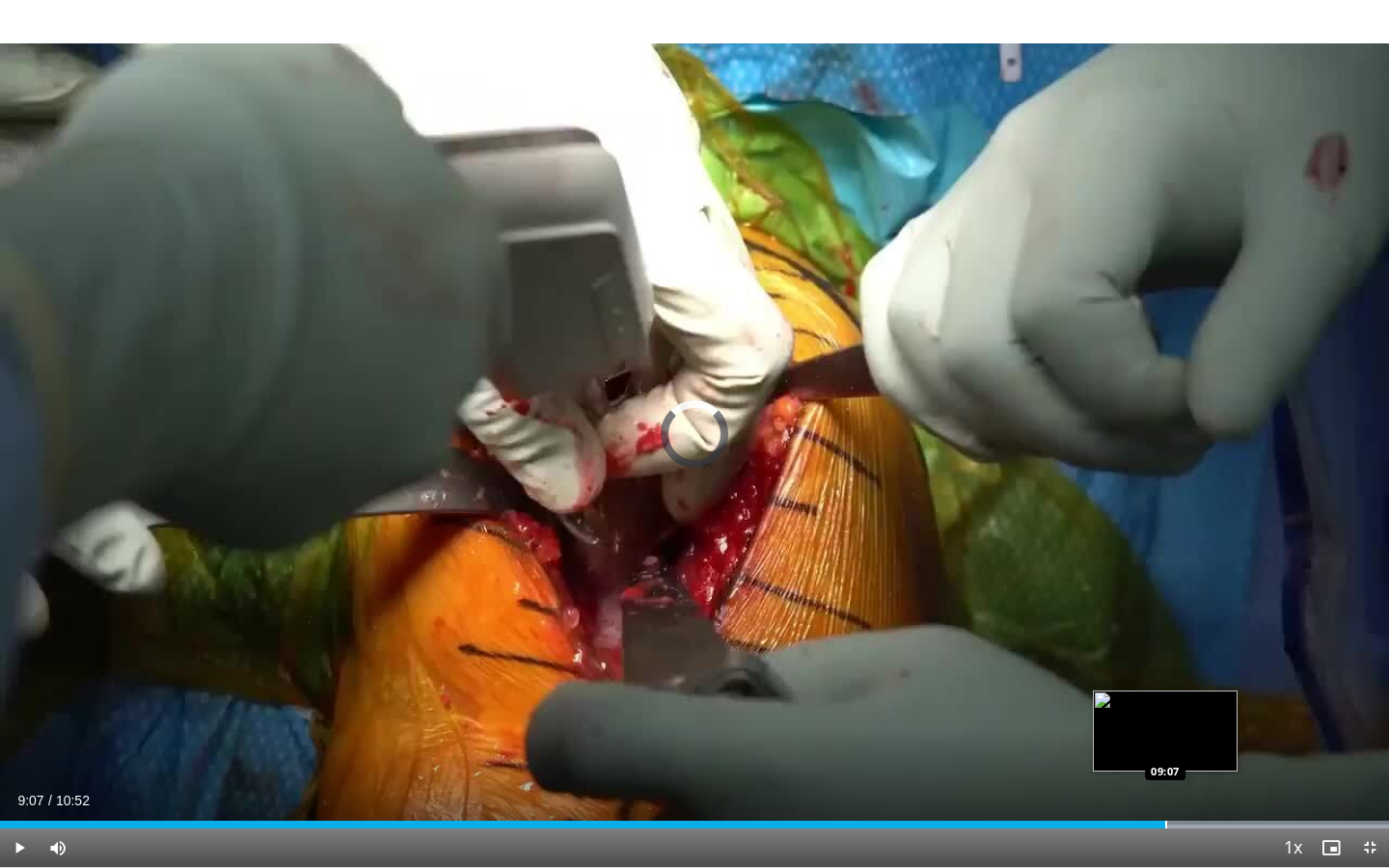 click at bounding box center (1166, 825) 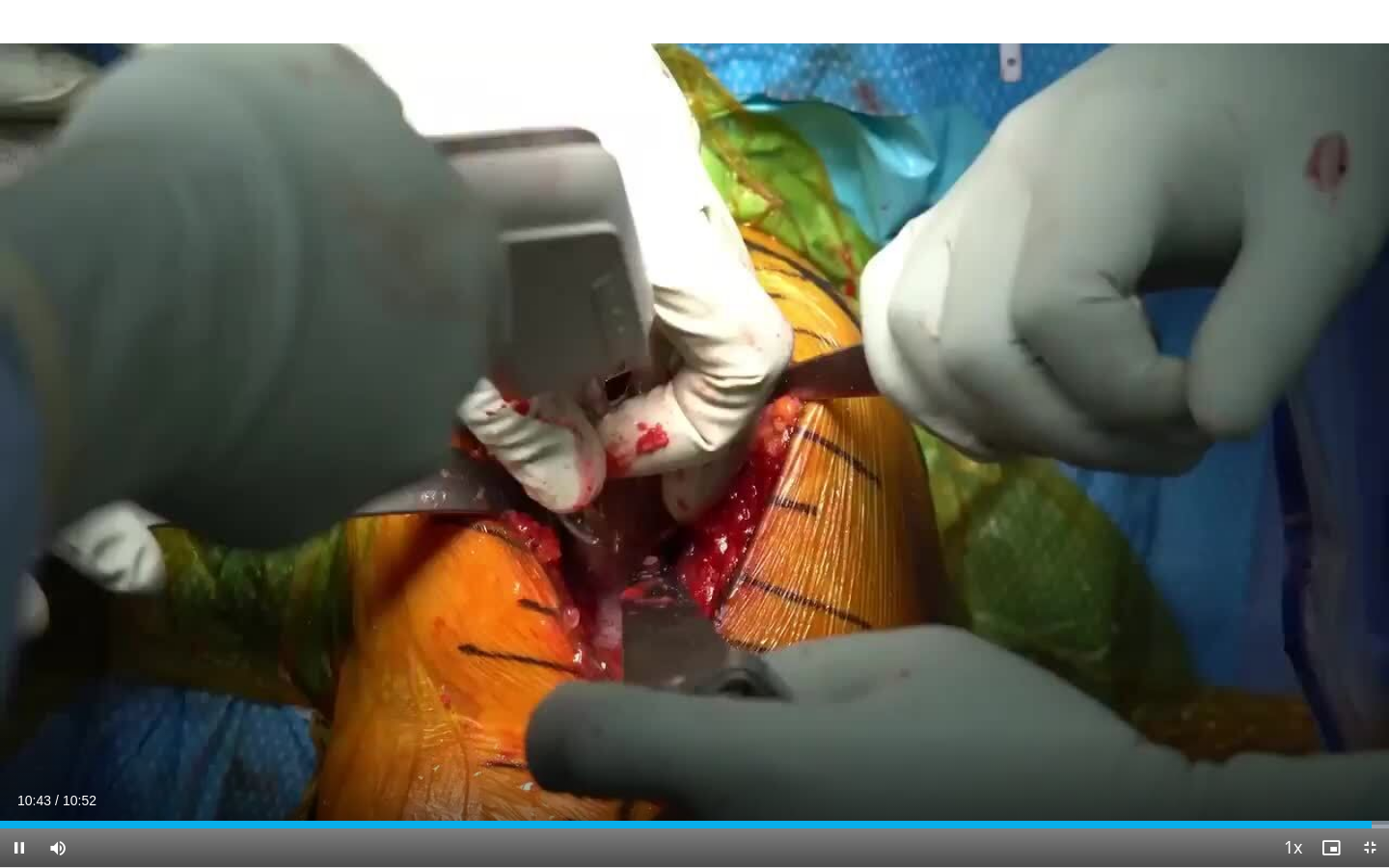 click on "Current Time  10:43 / Duration  10:52 Pause Skip Backward Skip Forward Mute Loaded :  99.99% 10:43 05:50 Stream Type  LIVE Seek to live, currently behind live LIVE   1x Playback Rate 0.5x 0.75x 1x , selected 1.25x 1.5x 1.75x 2x Chapters Chapters Descriptions descriptions off , selected Captions captions off , selected Audio Track en (Main) , selected Exit Fullscreen Enable picture-in-picture mode" at bounding box center [694, 848] 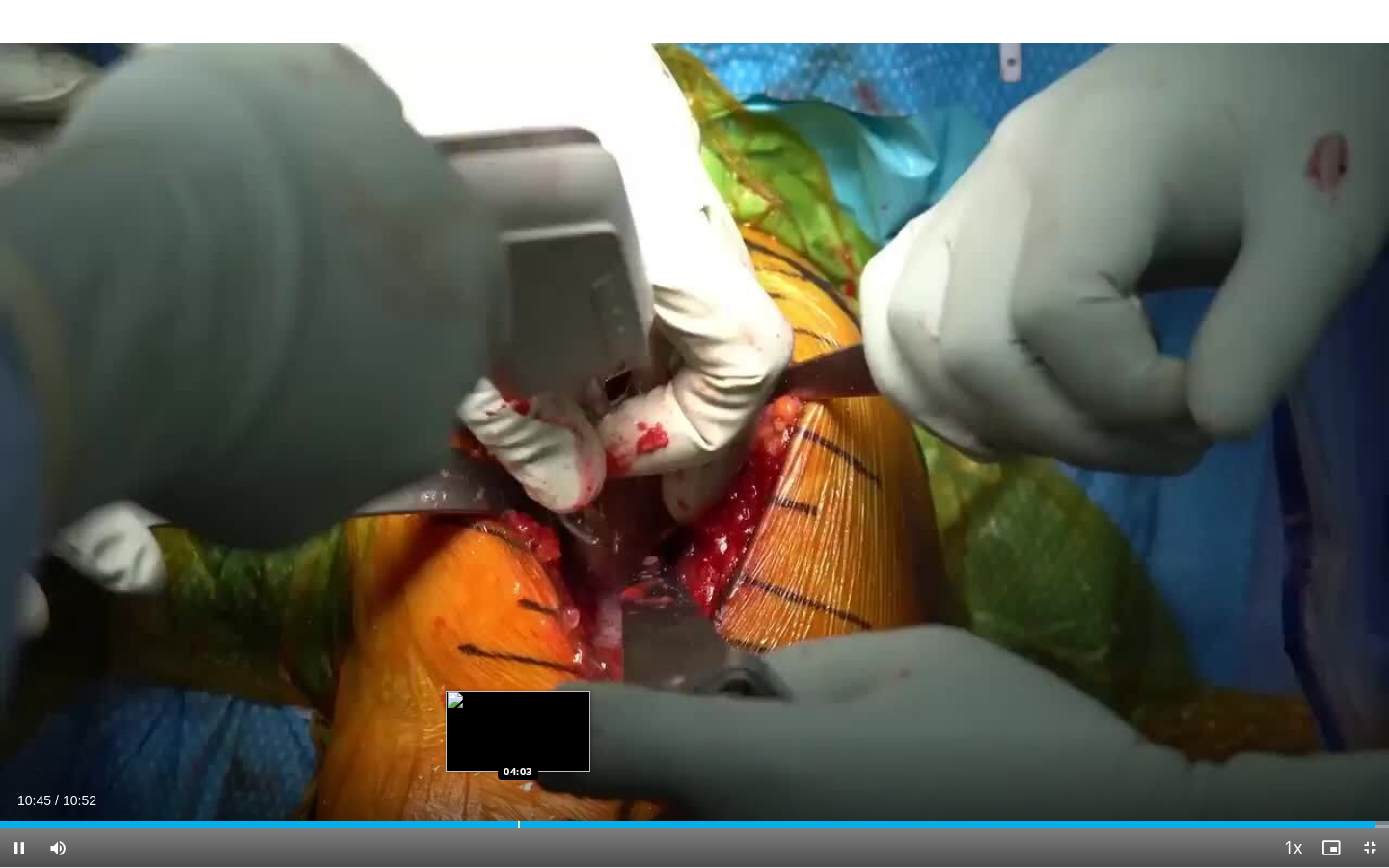 click at bounding box center (519, 825) 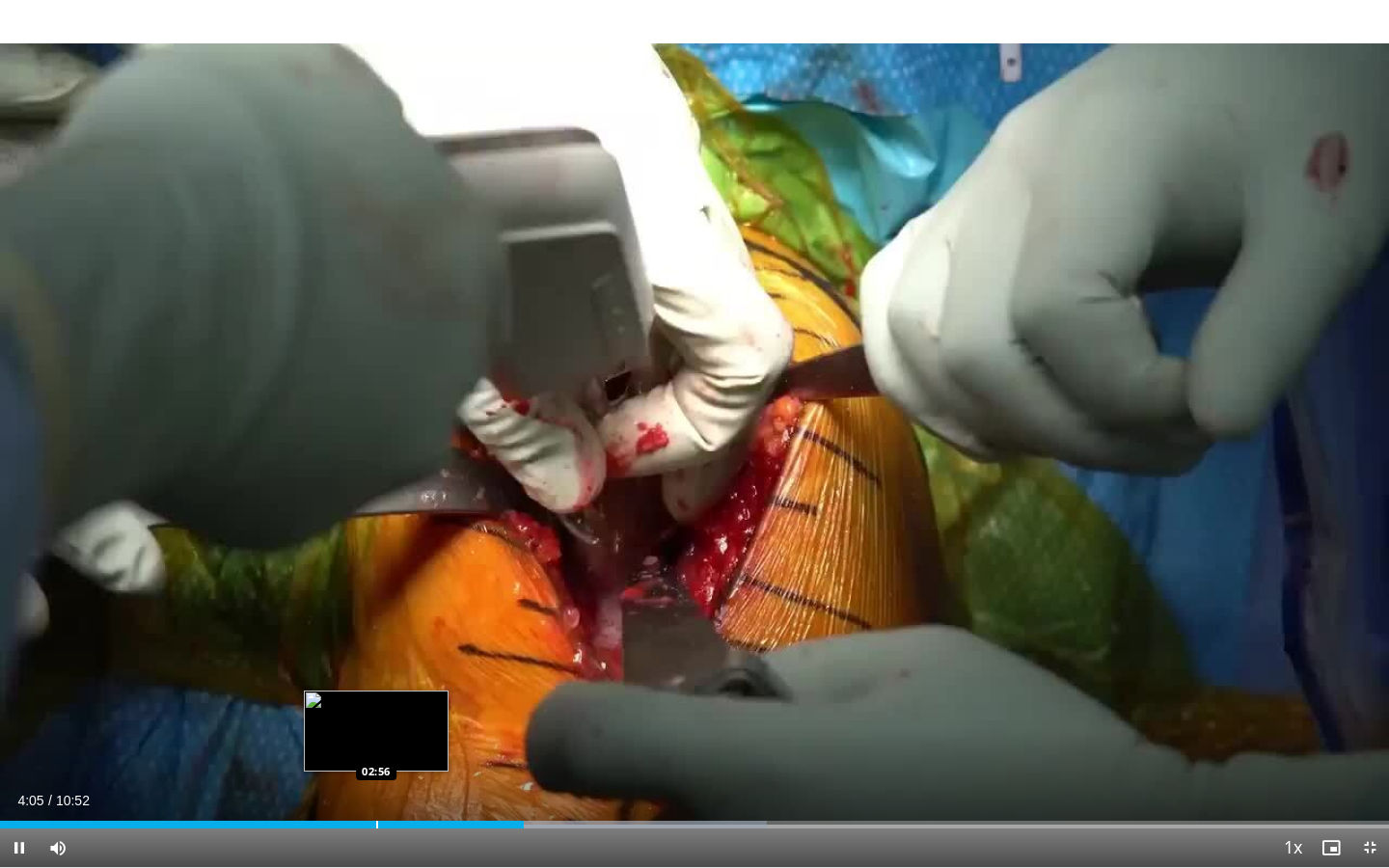 drag, startPoint x: 518, startPoint y: 822, endPoint x: 376, endPoint y: 827, distance: 142.088 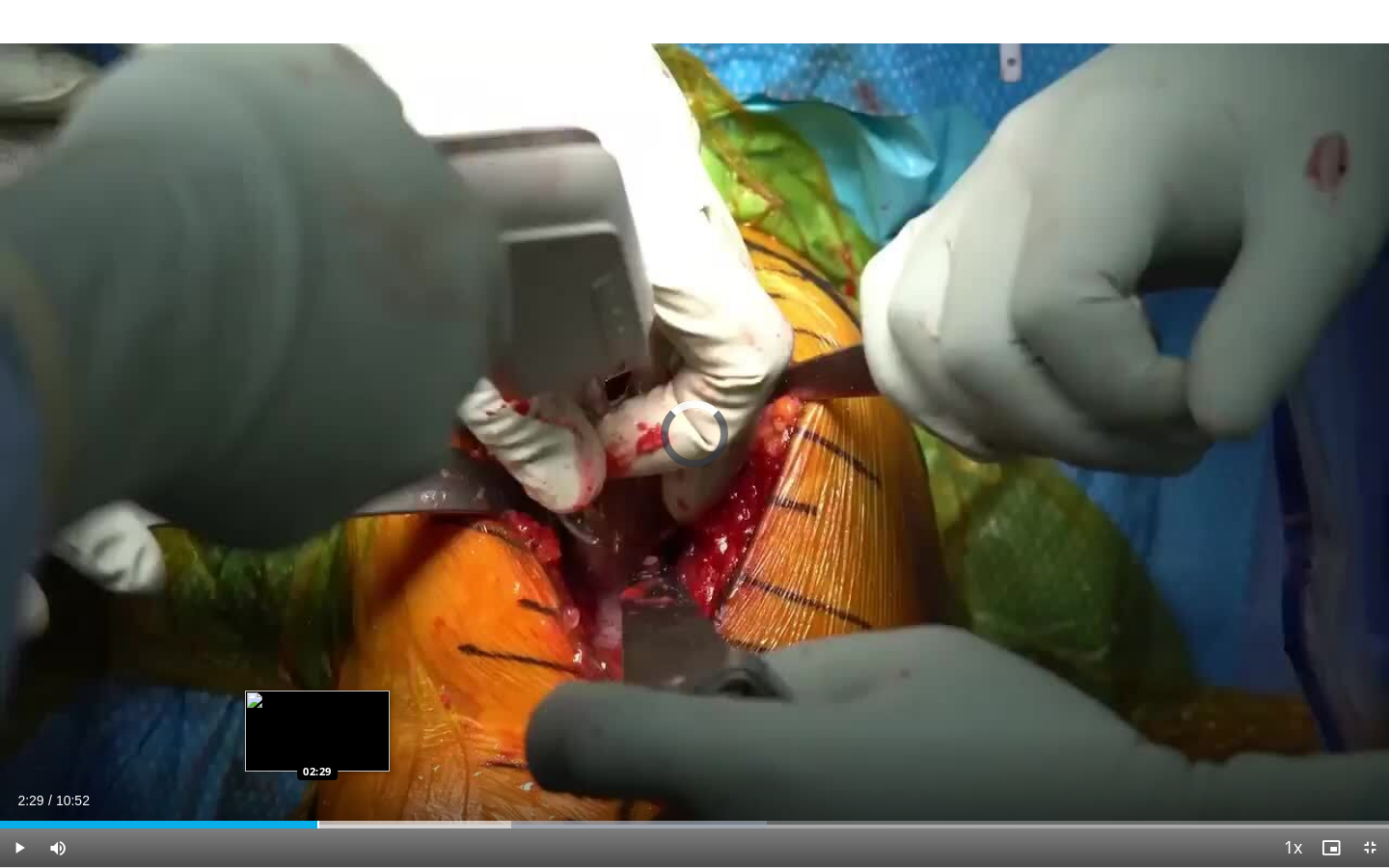 click at bounding box center (318, 825) 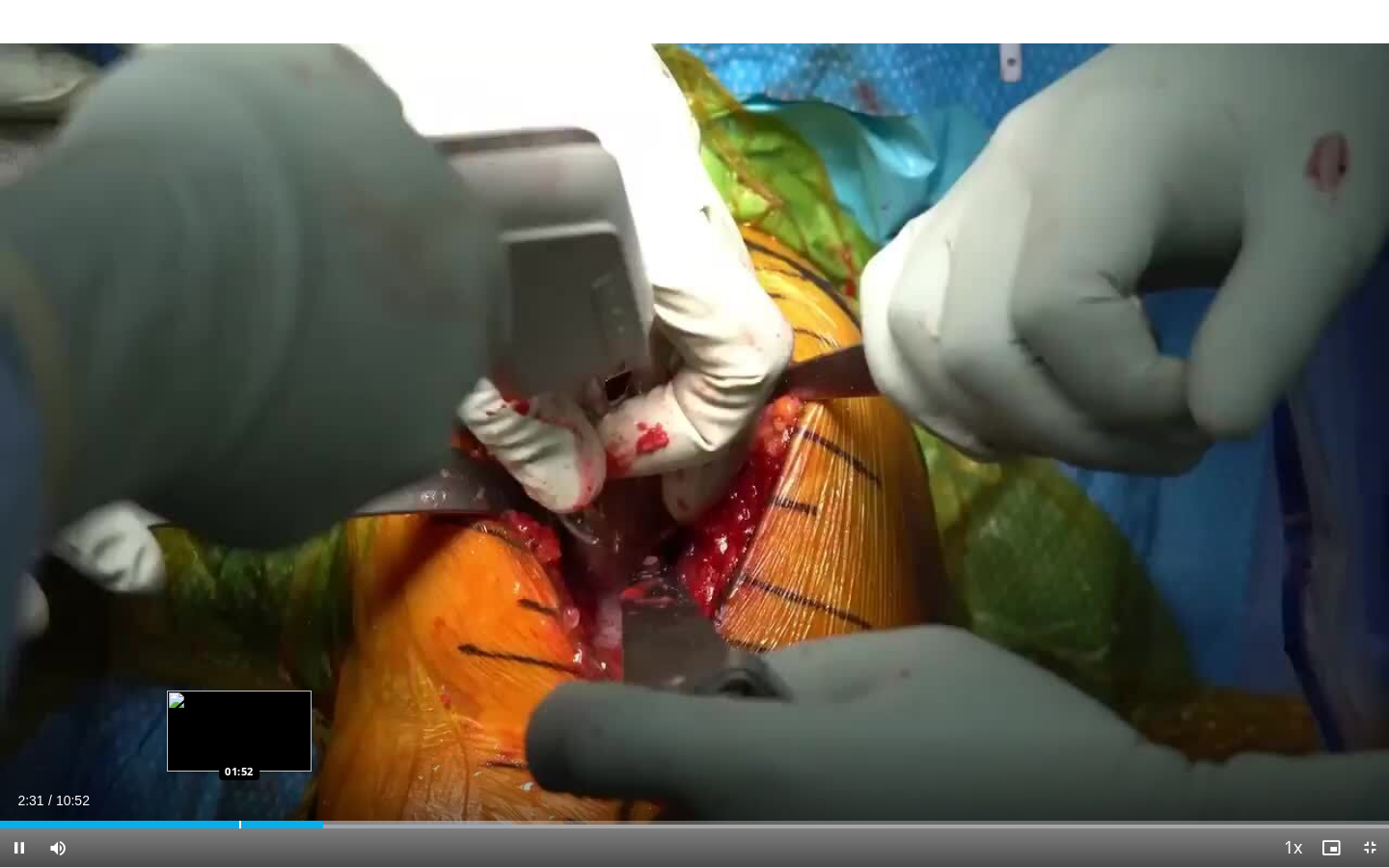 click at bounding box center (240, 825) 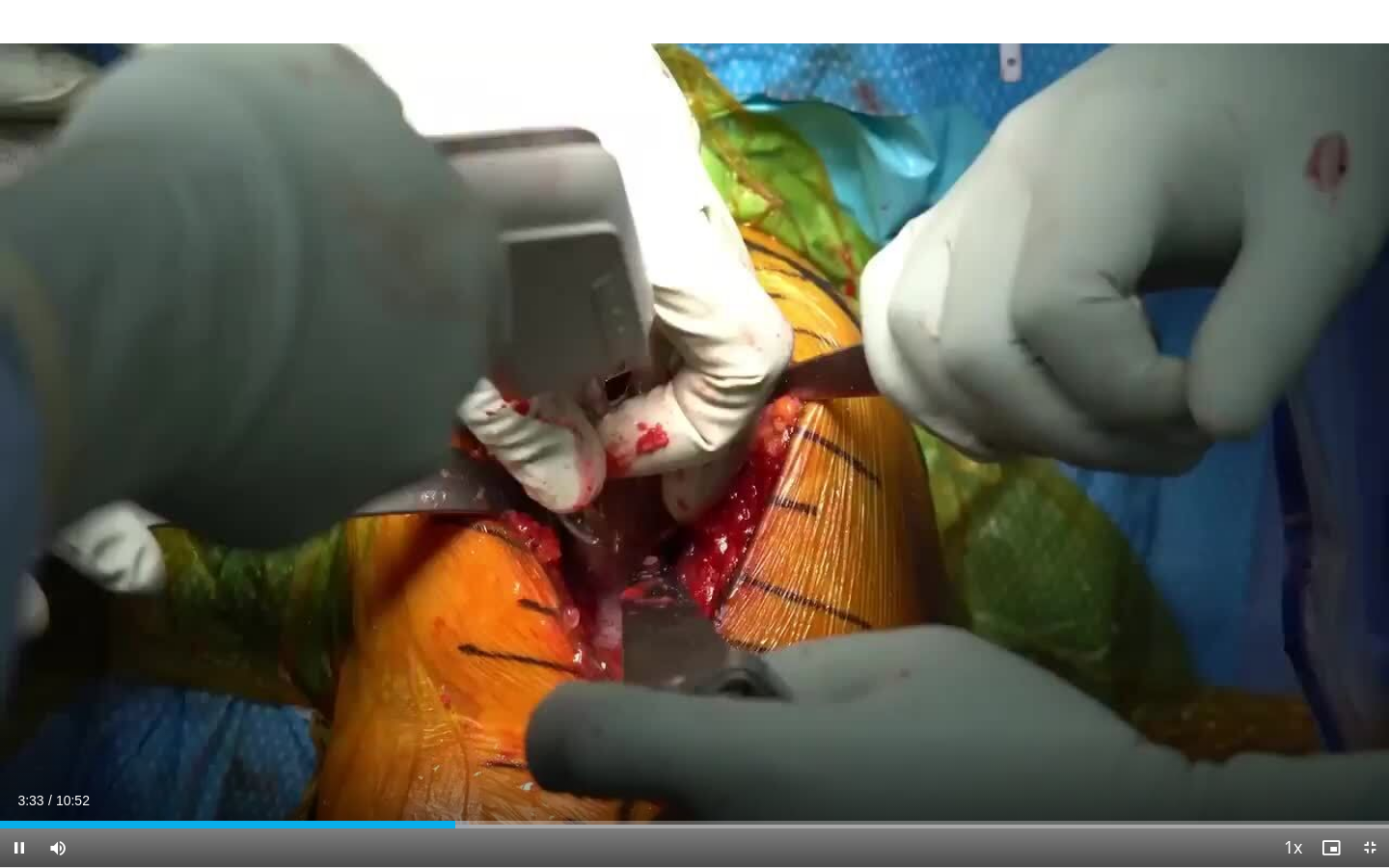 click at bounding box center [19, 848] 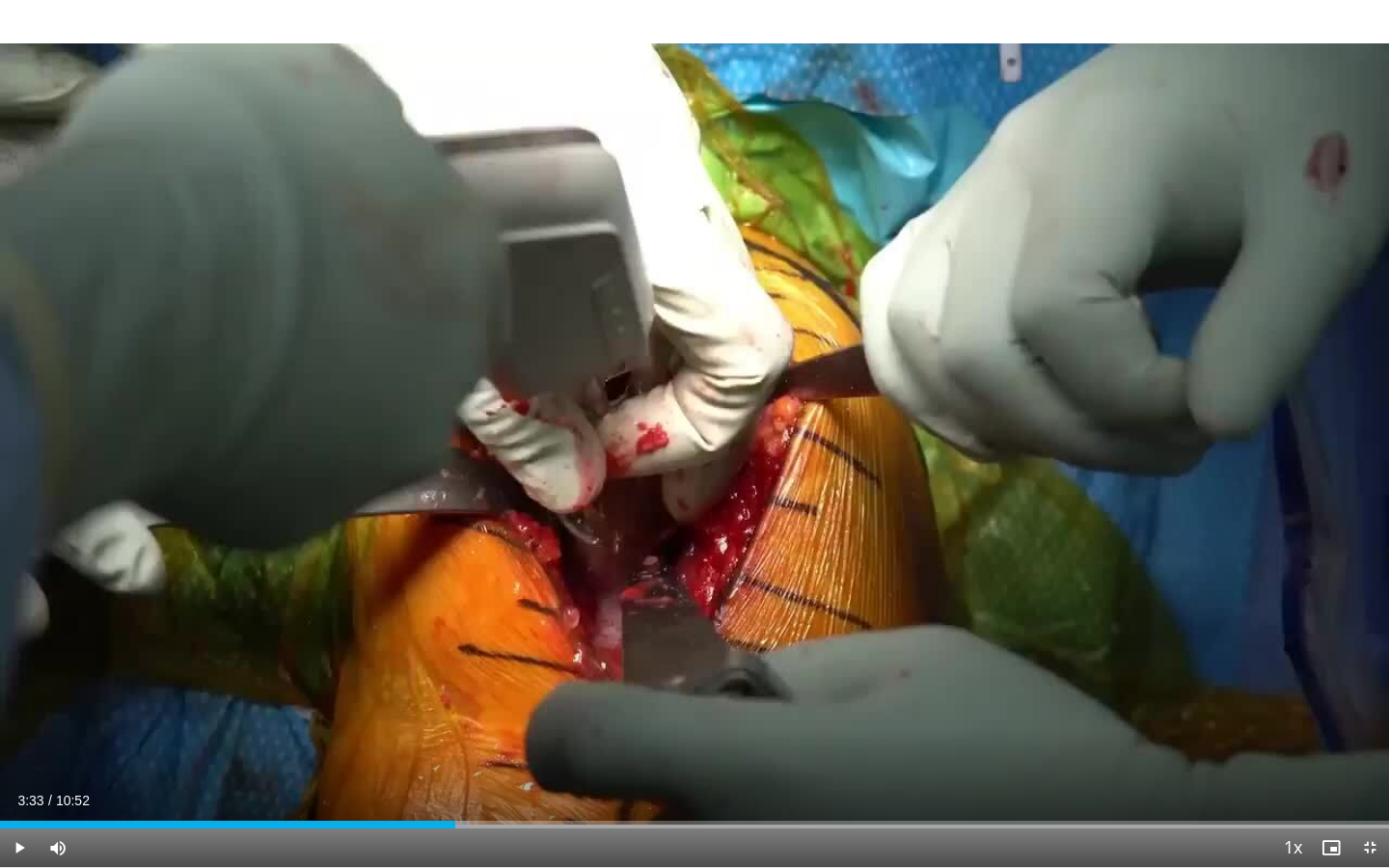 click at bounding box center (1370, 848) 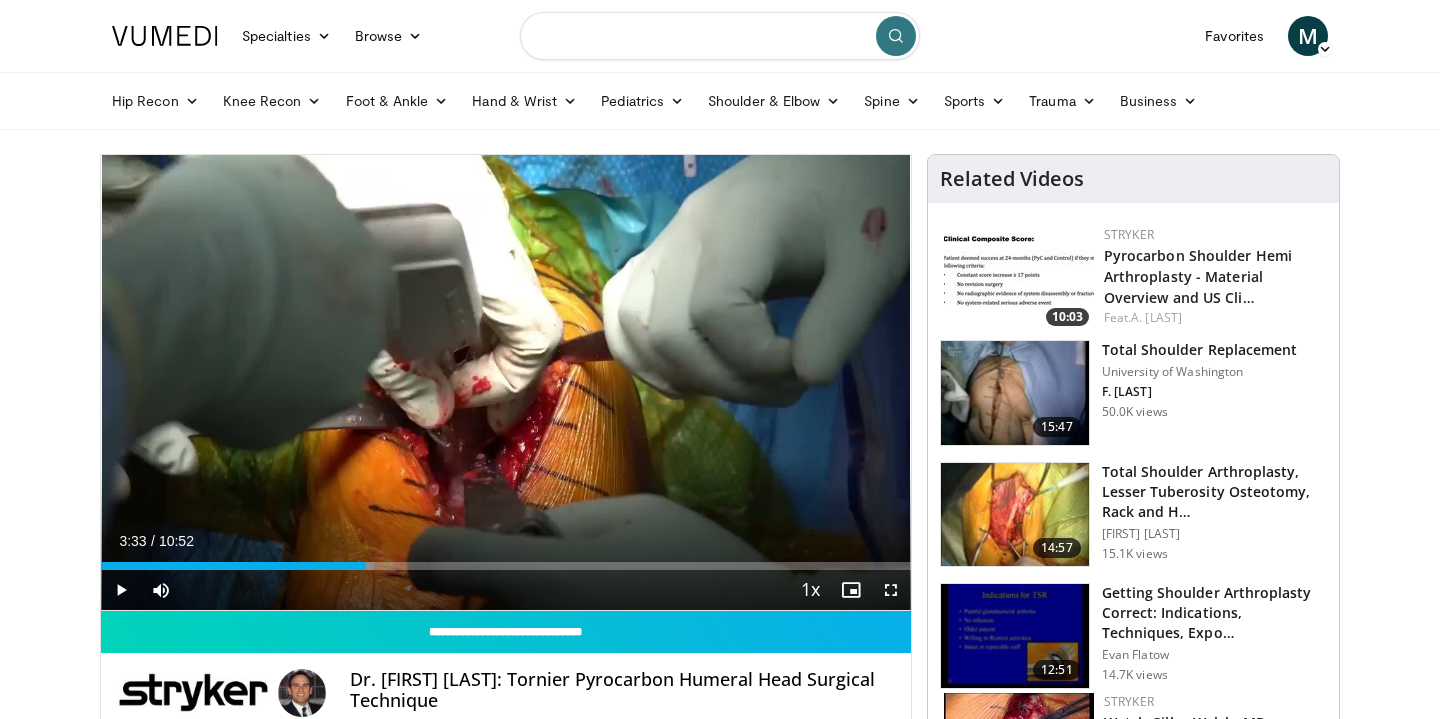 click at bounding box center (720, 36) 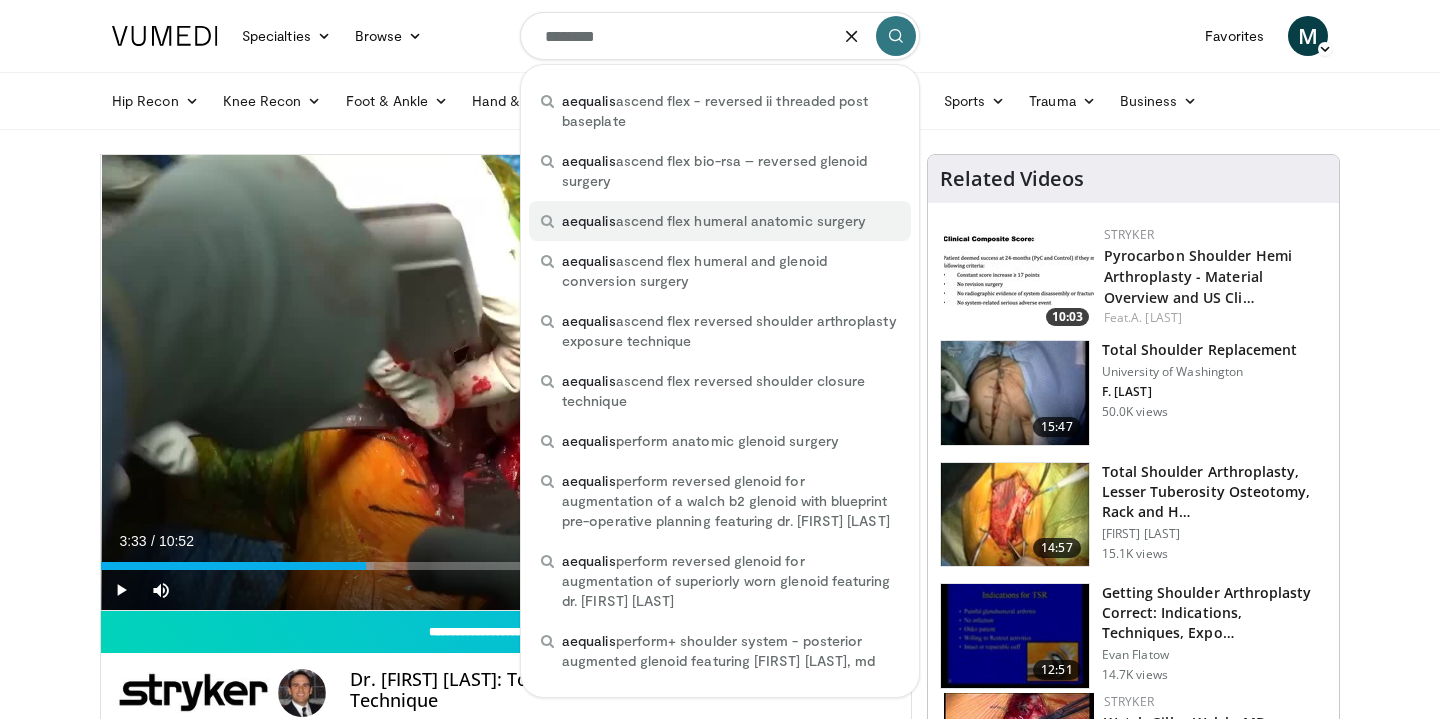 click on "aequalis  ascend flex humeral anatomic surgery" at bounding box center (714, 221) 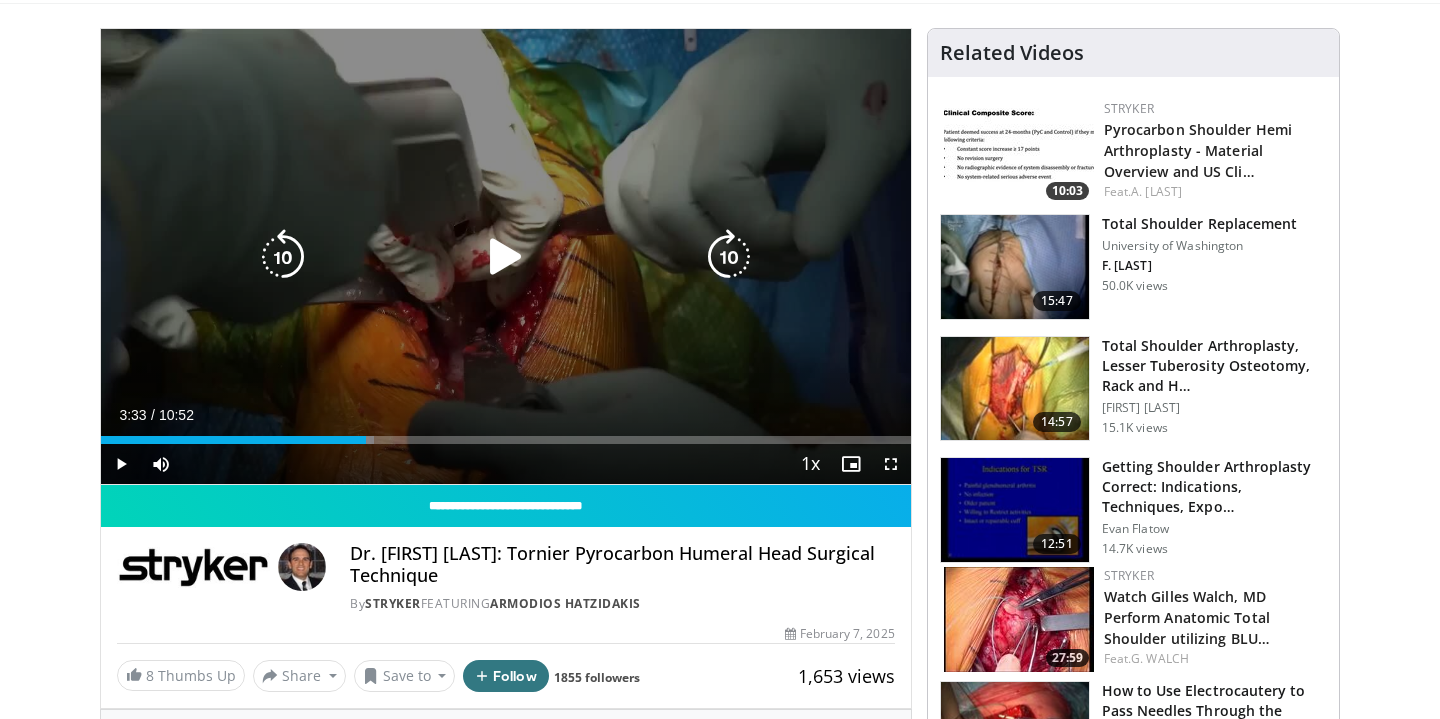 scroll, scrollTop: 0, scrollLeft: 0, axis: both 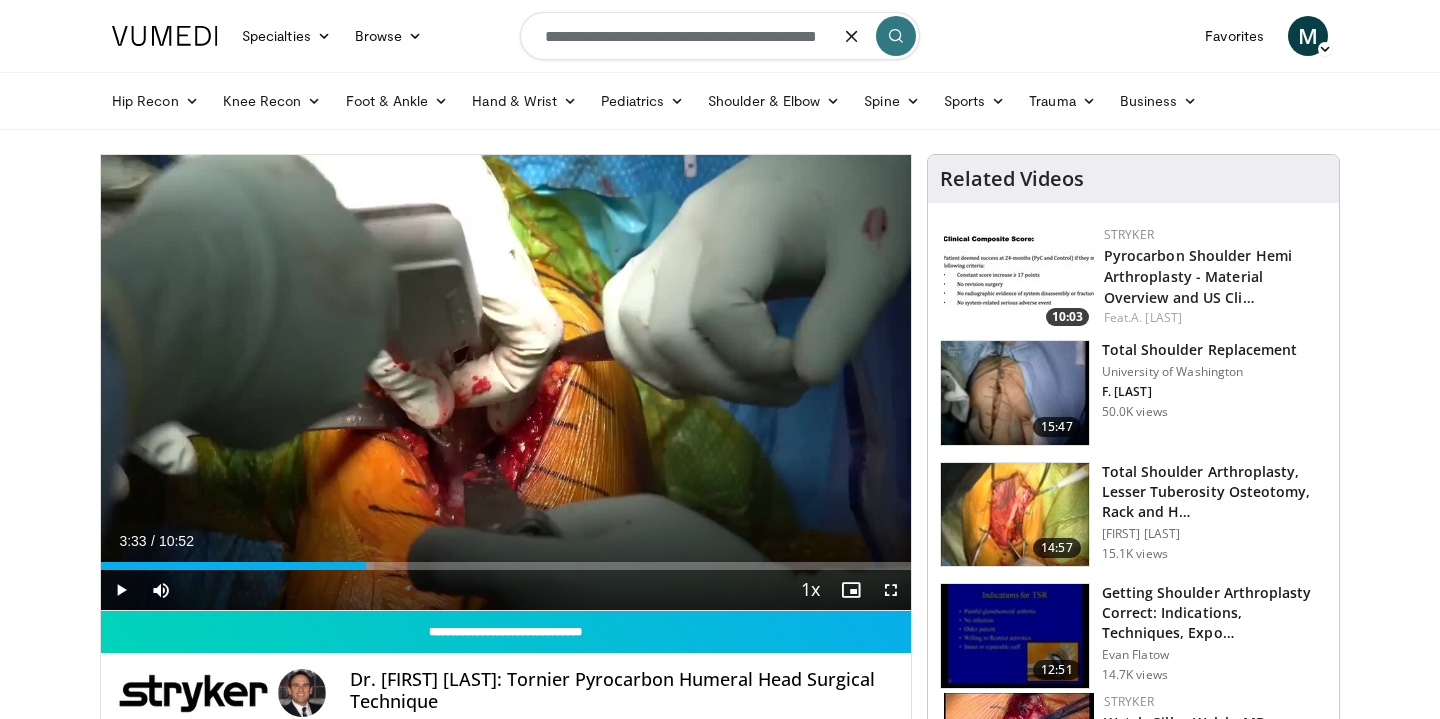 click on "**********" at bounding box center (720, 36) 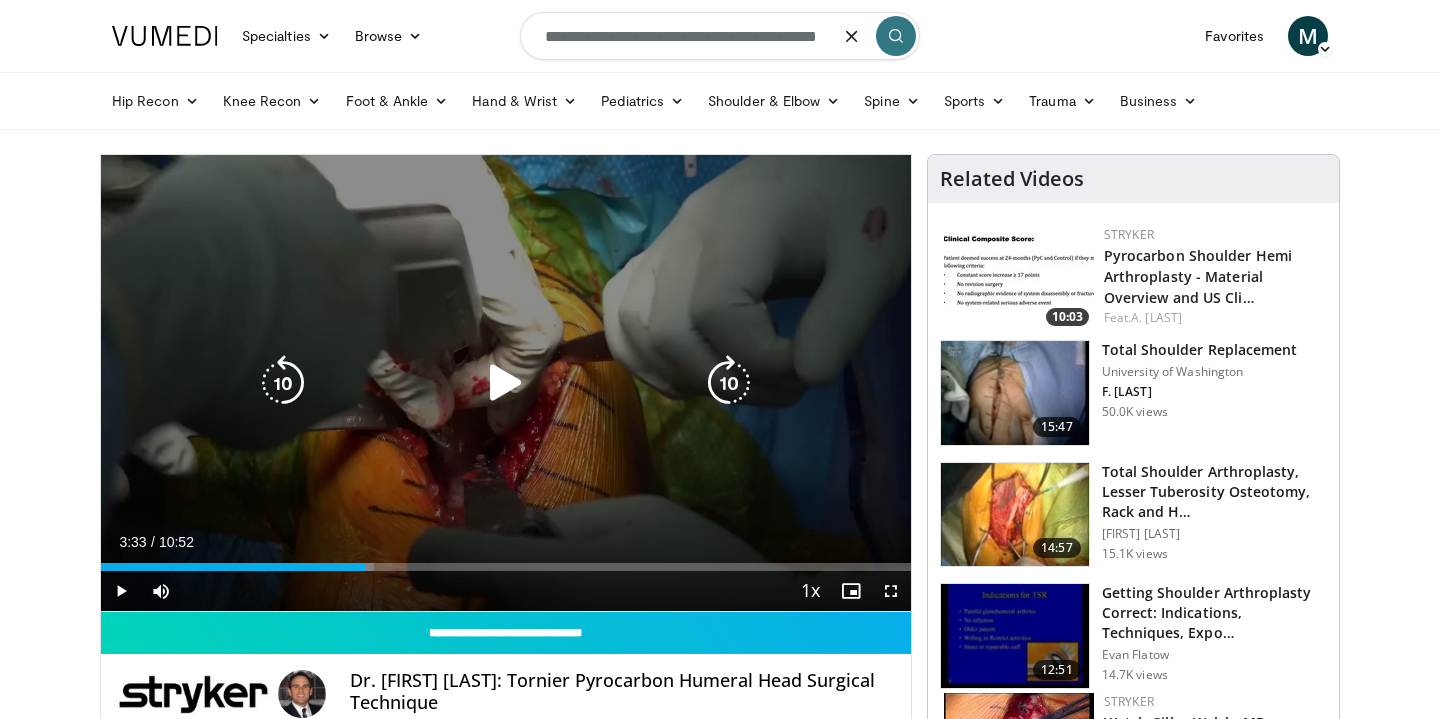 scroll, scrollTop: 0, scrollLeft: 0, axis: both 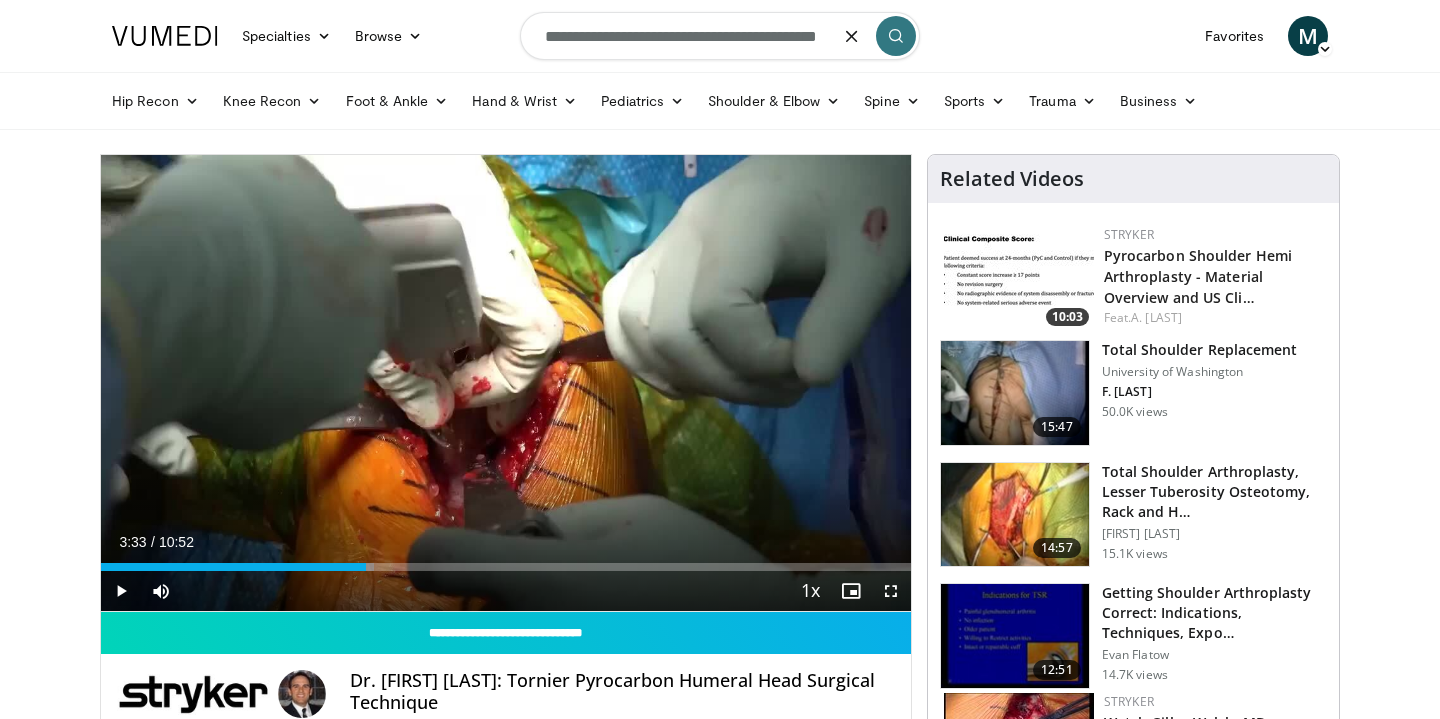 click at bounding box center [896, 36] 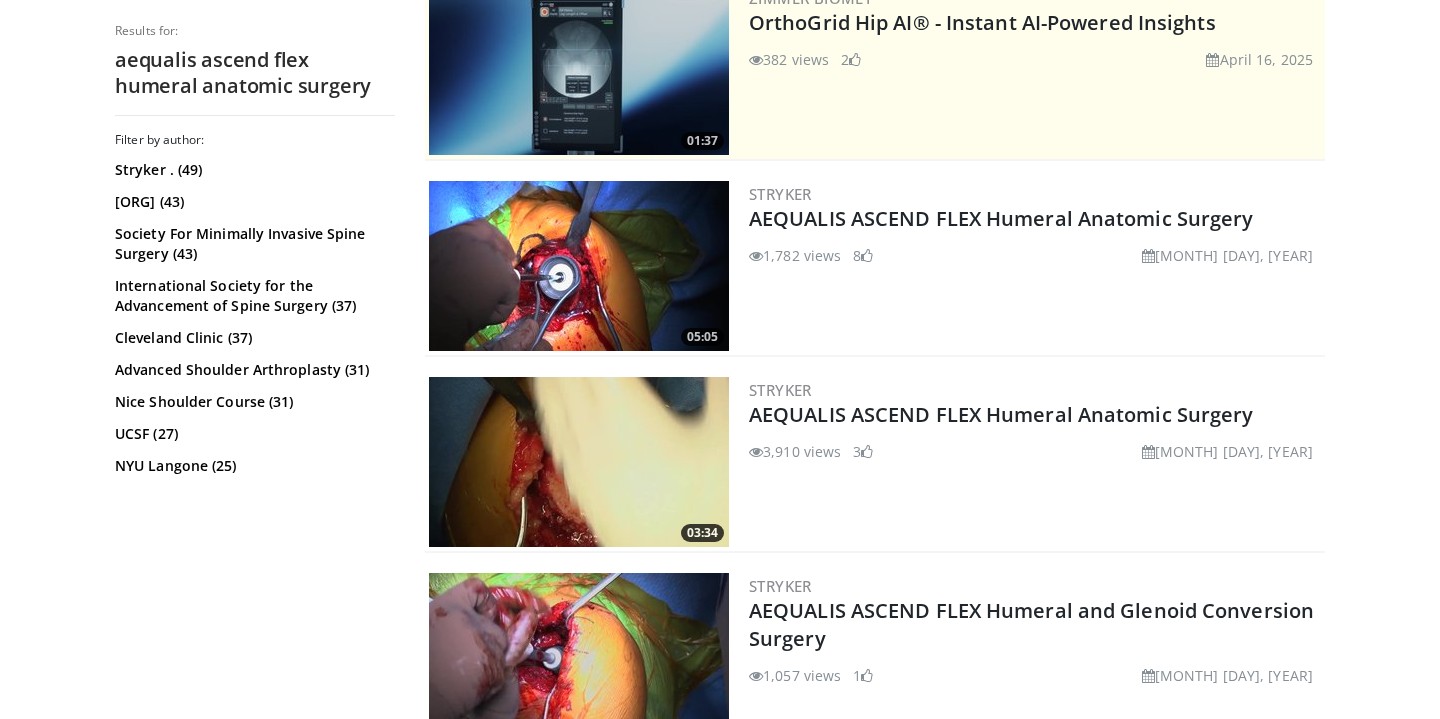scroll, scrollTop: 471, scrollLeft: 0, axis: vertical 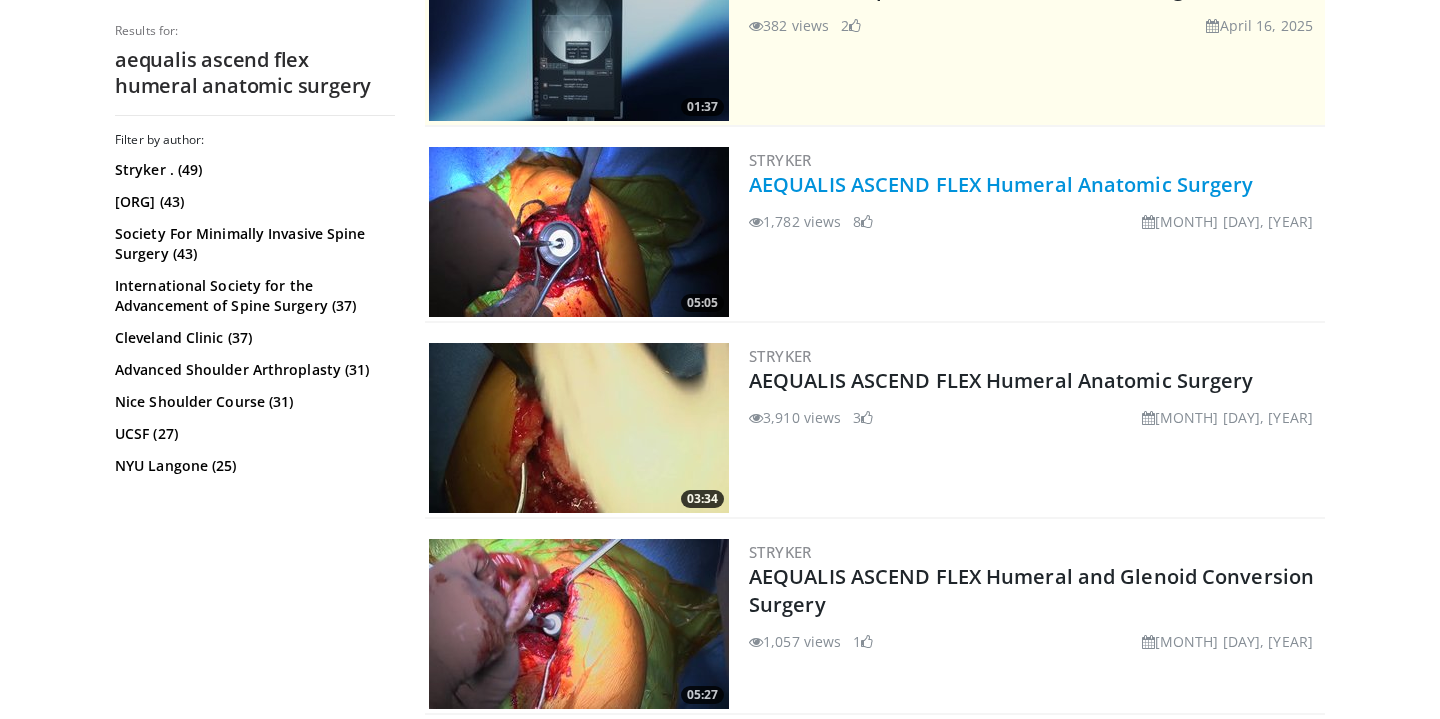 click on "AEQUALIS ASCEND FLEX Humeral Anatomic Surgery" at bounding box center [1001, 184] 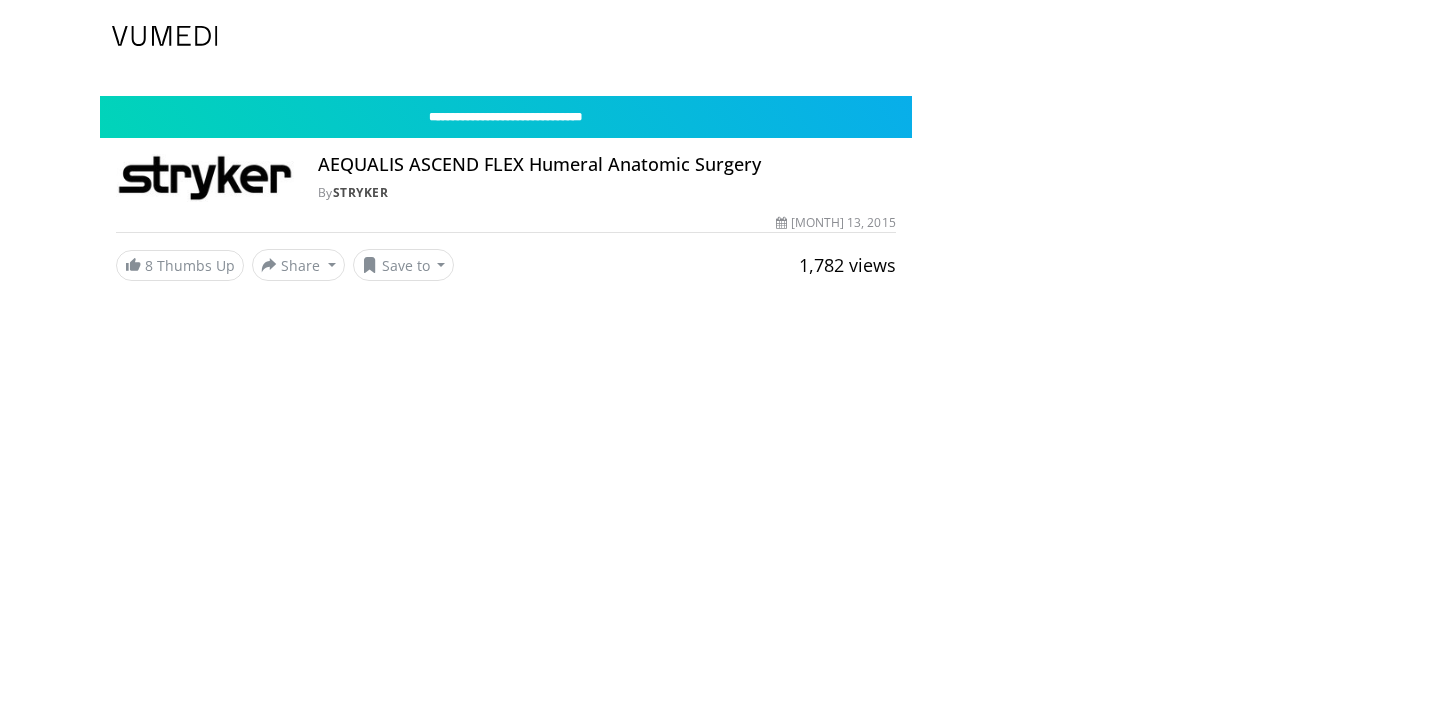 scroll, scrollTop: 0, scrollLeft: 0, axis: both 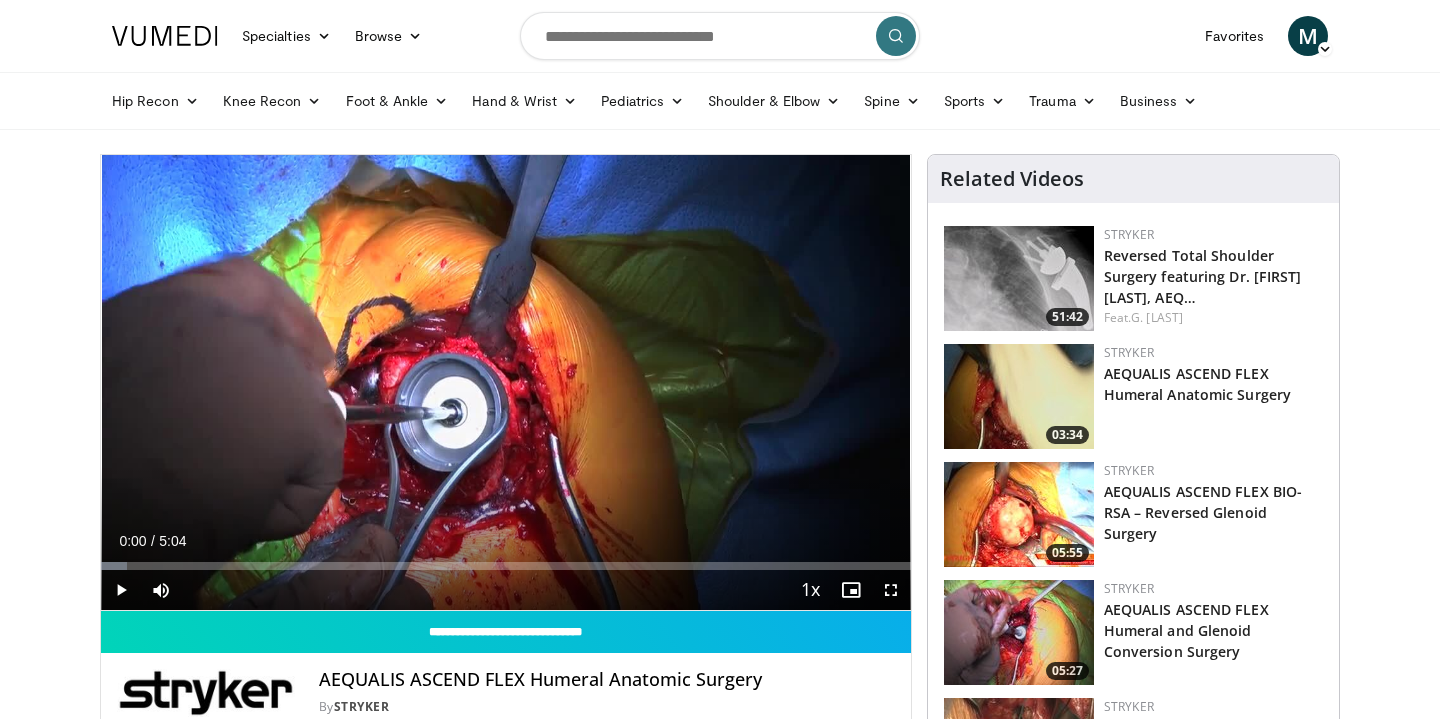 click at bounding box center [891, 590] 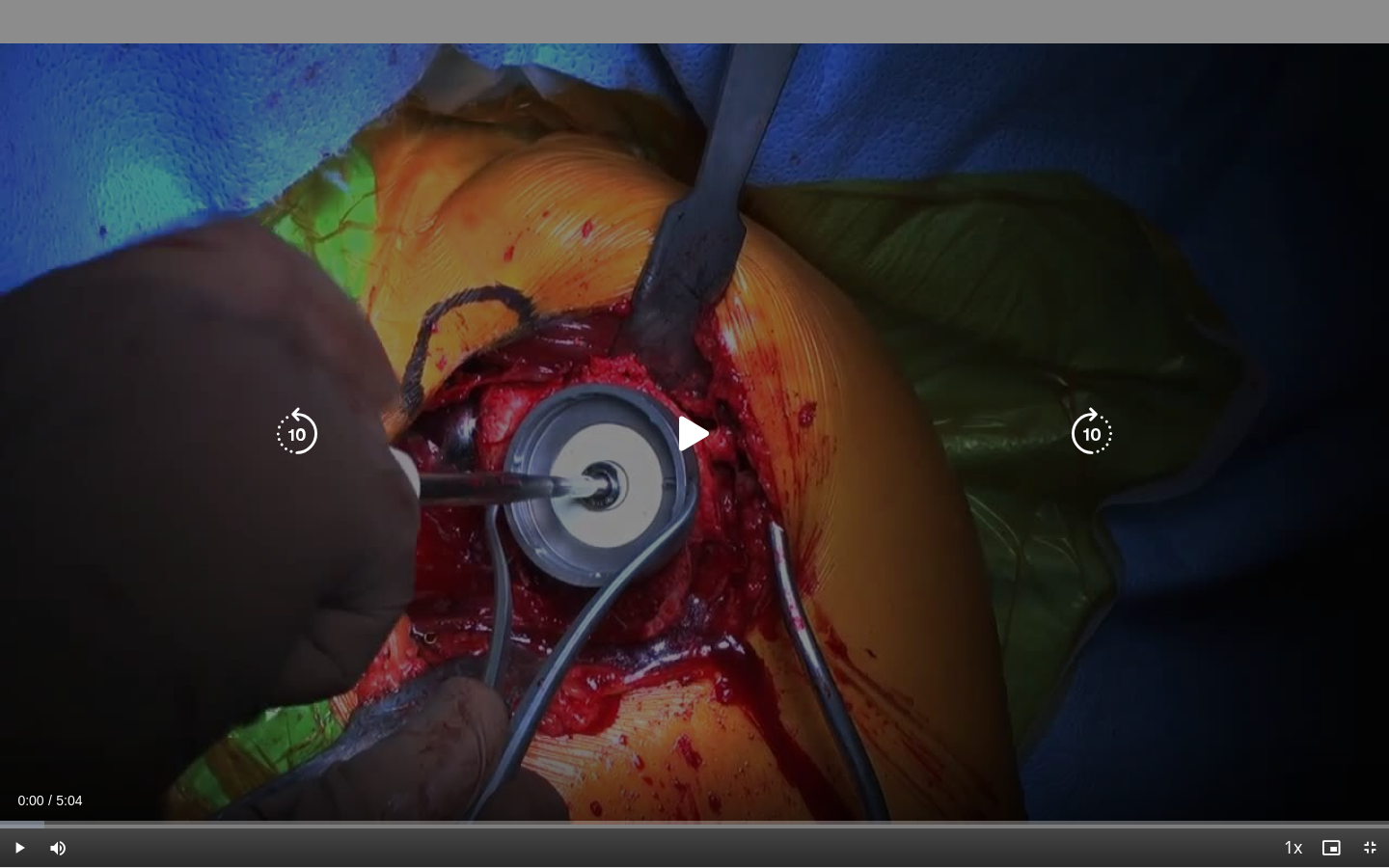 click at bounding box center [694, 434] 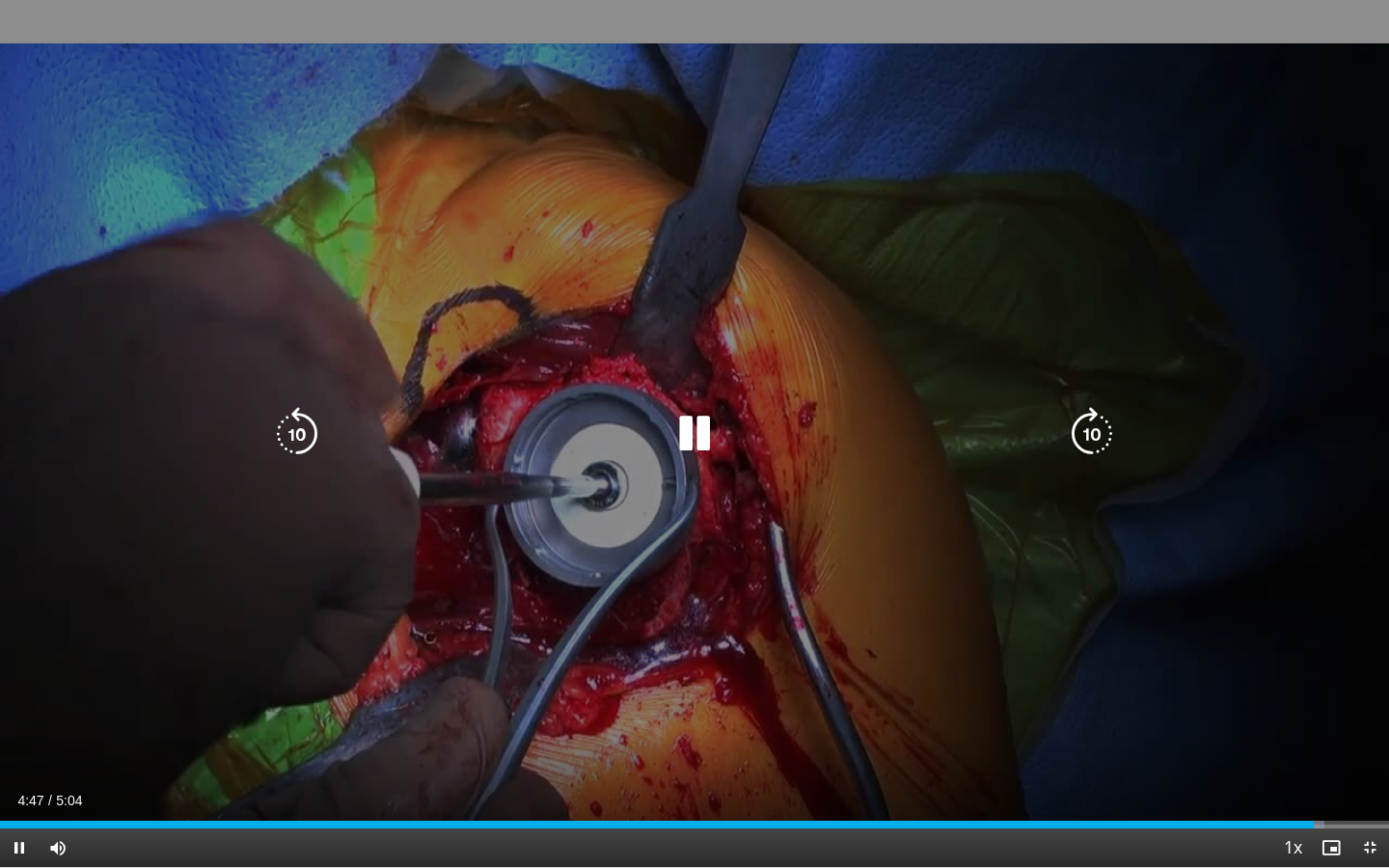 click at bounding box center (1370, 848) 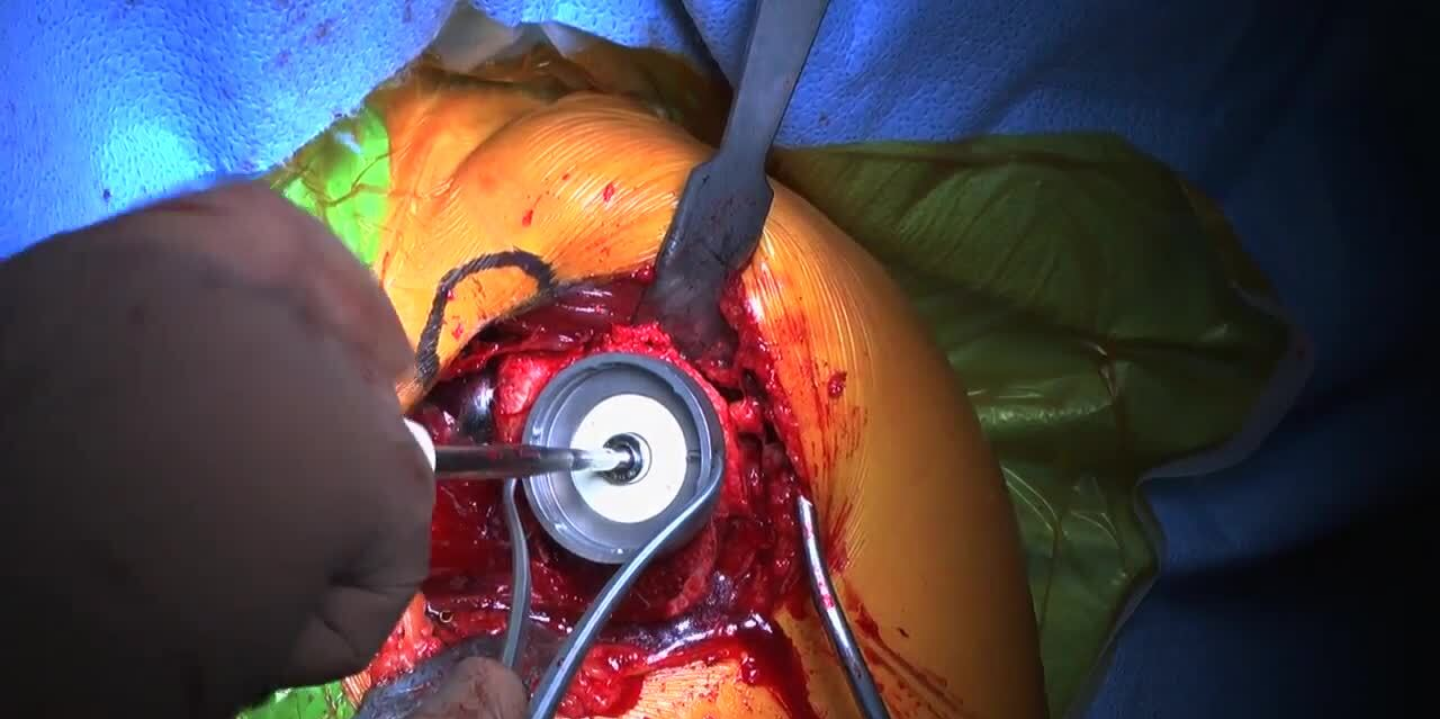 scroll, scrollTop: 0, scrollLeft: 0, axis: both 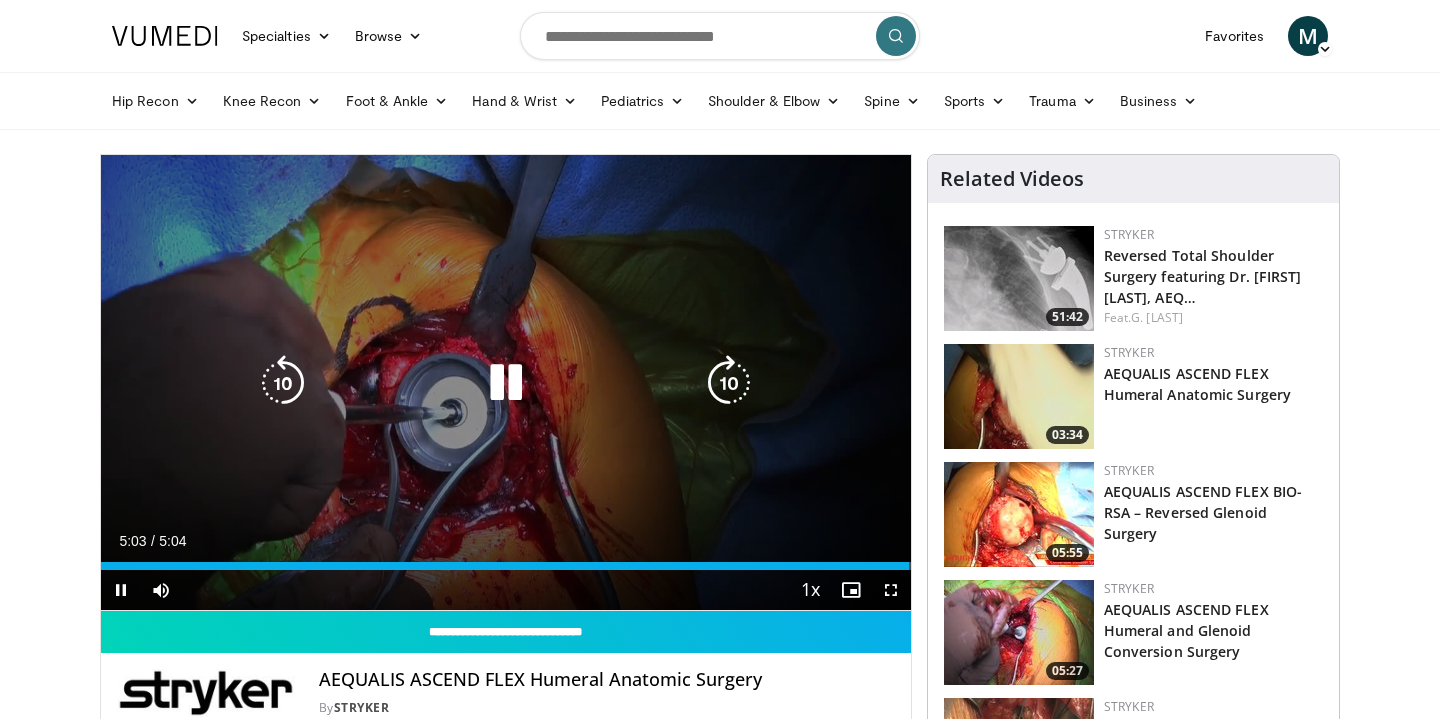 click at bounding box center (506, 383) 